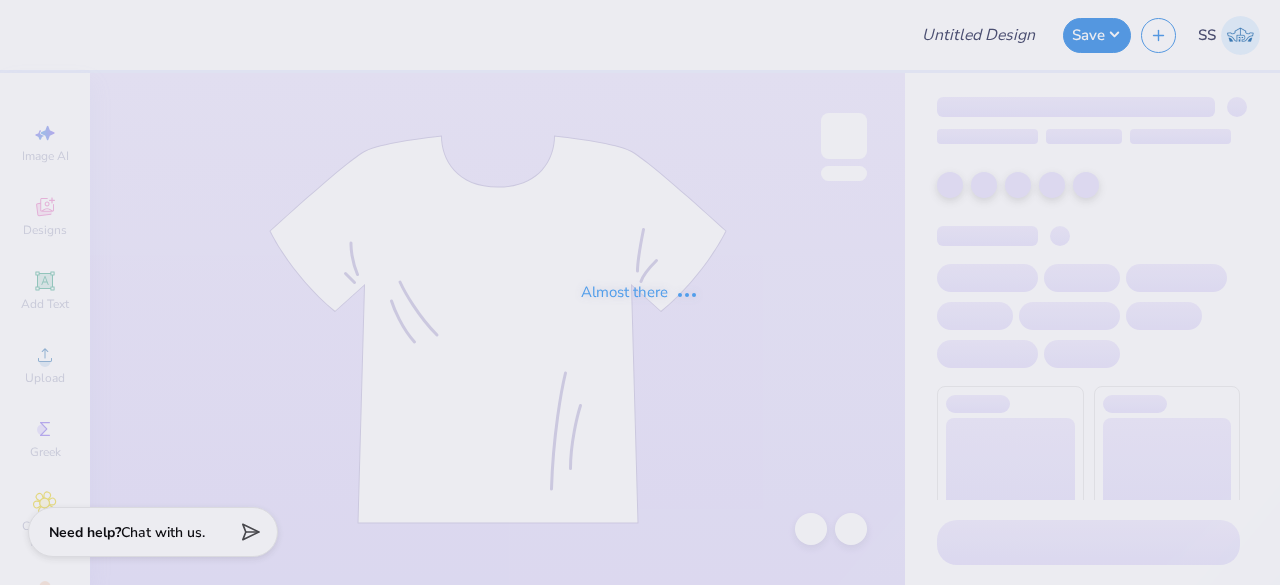 type on "DG PC" 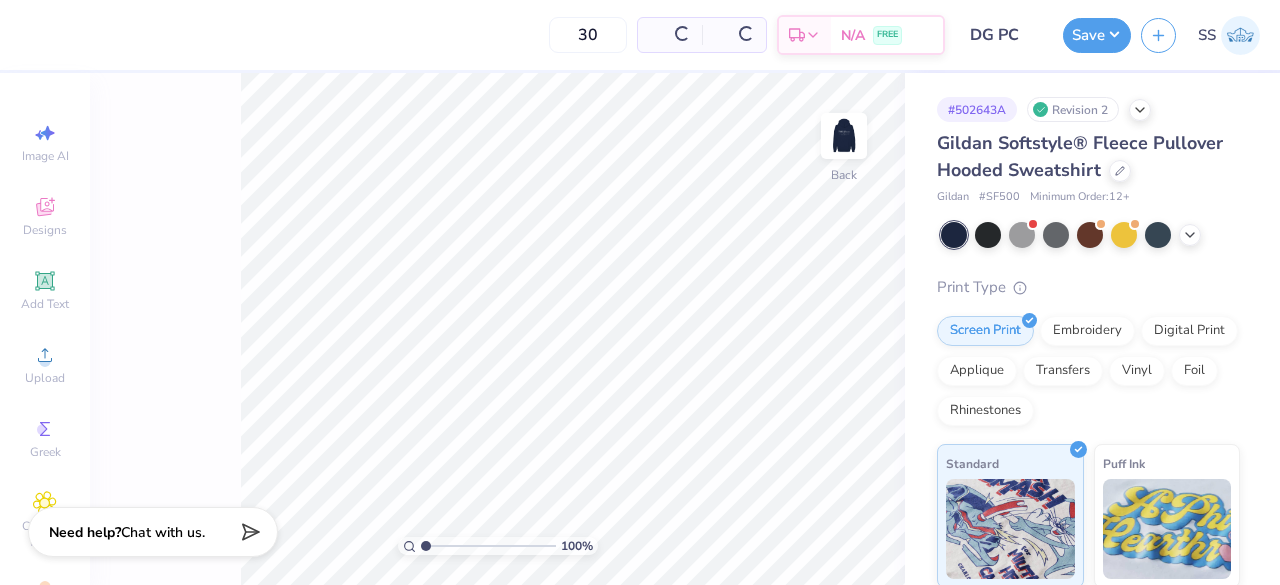 scroll, scrollTop: 0, scrollLeft: 0, axis: both 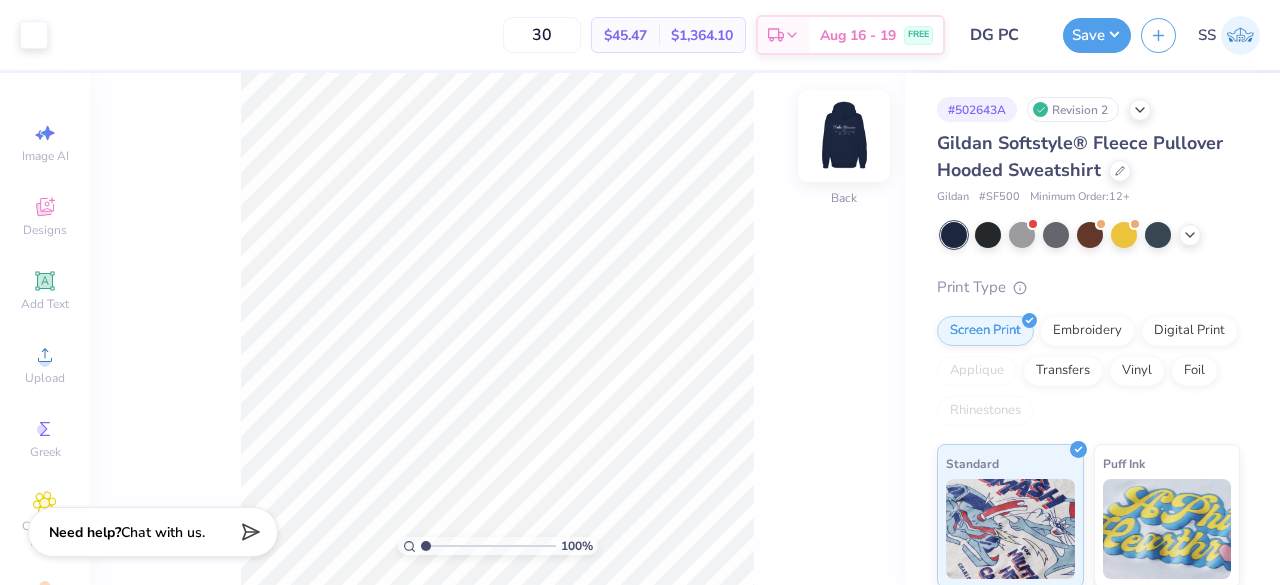 click at bounding box center [844, 136] 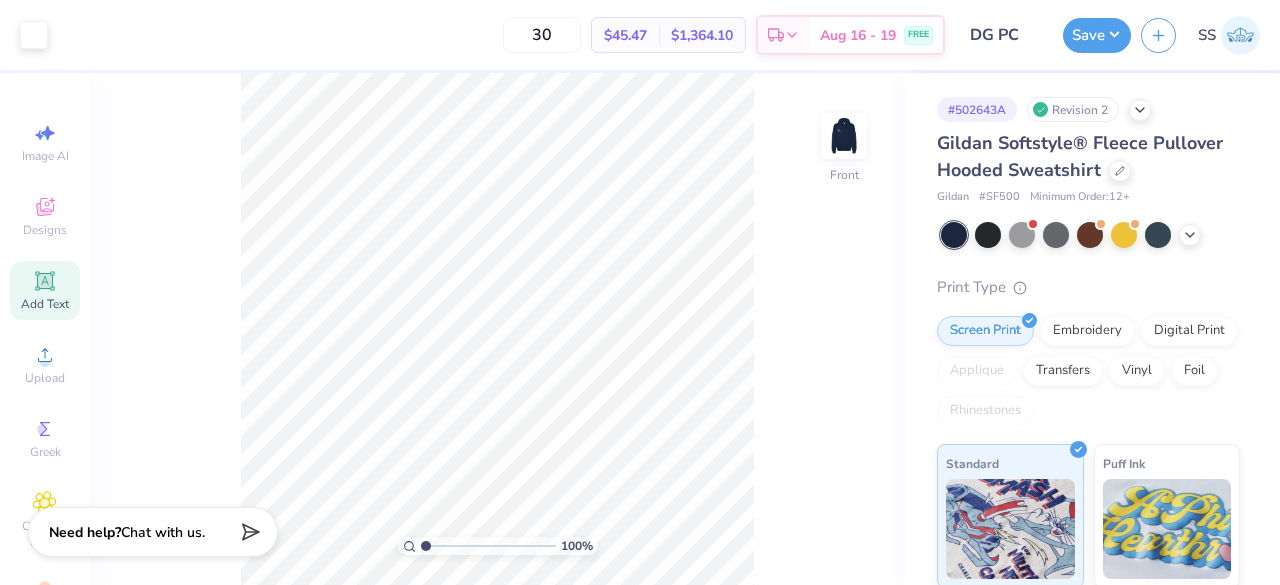 click on "Add Text" at bounding box center [45, 304] 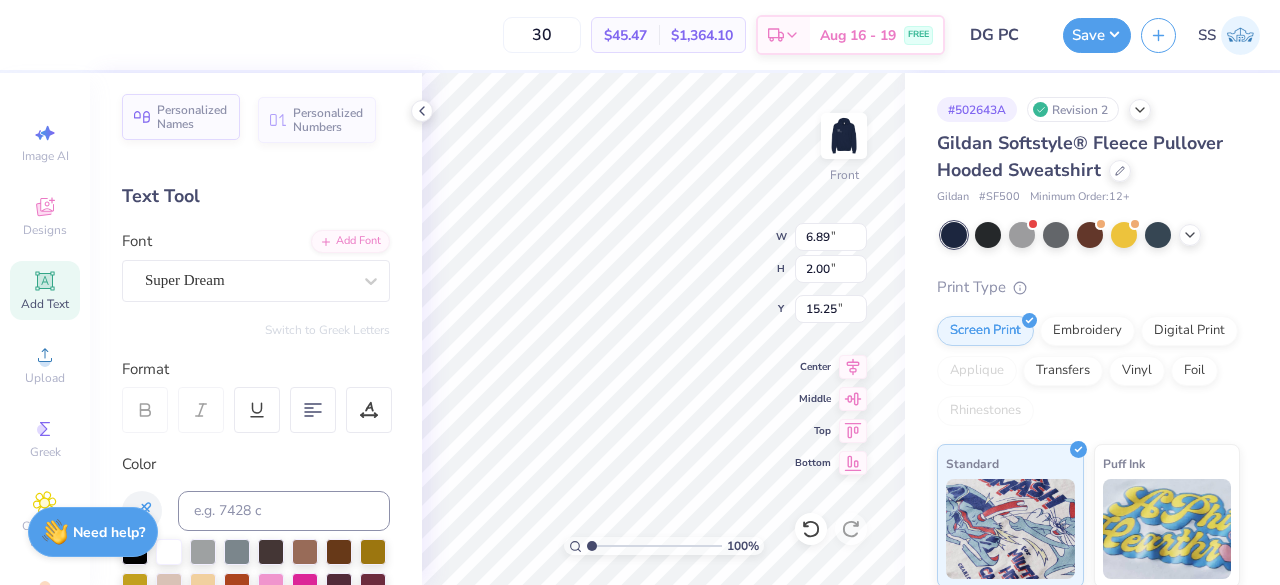 click on "Personalized Names" at bounding box center [192, 117] 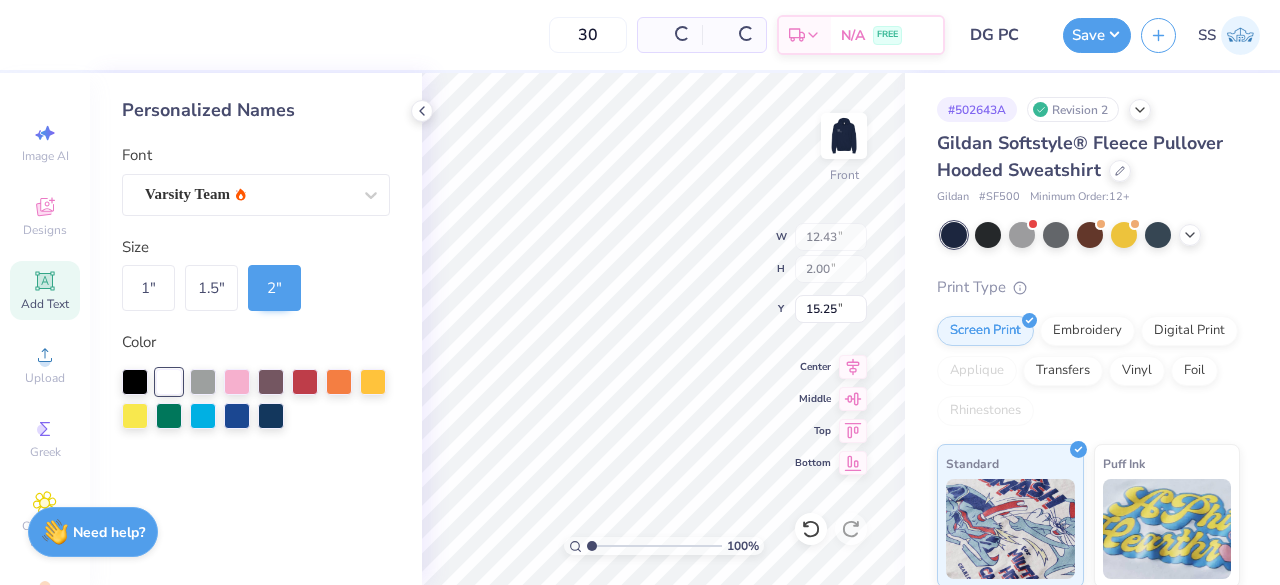 type on "12.43" 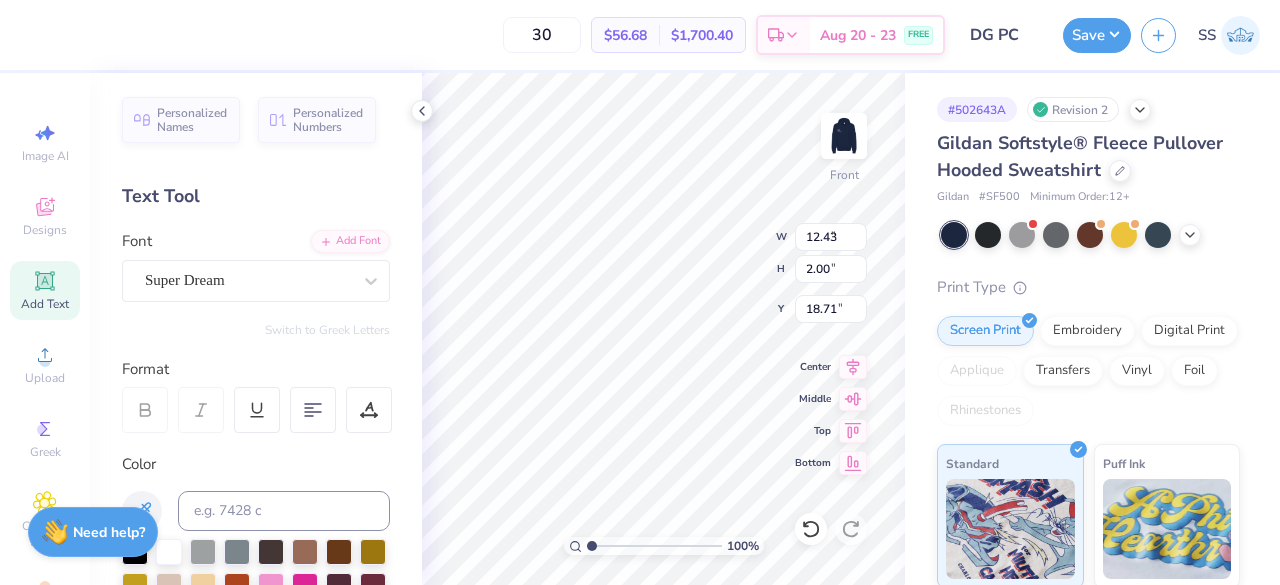 type on "6.89" 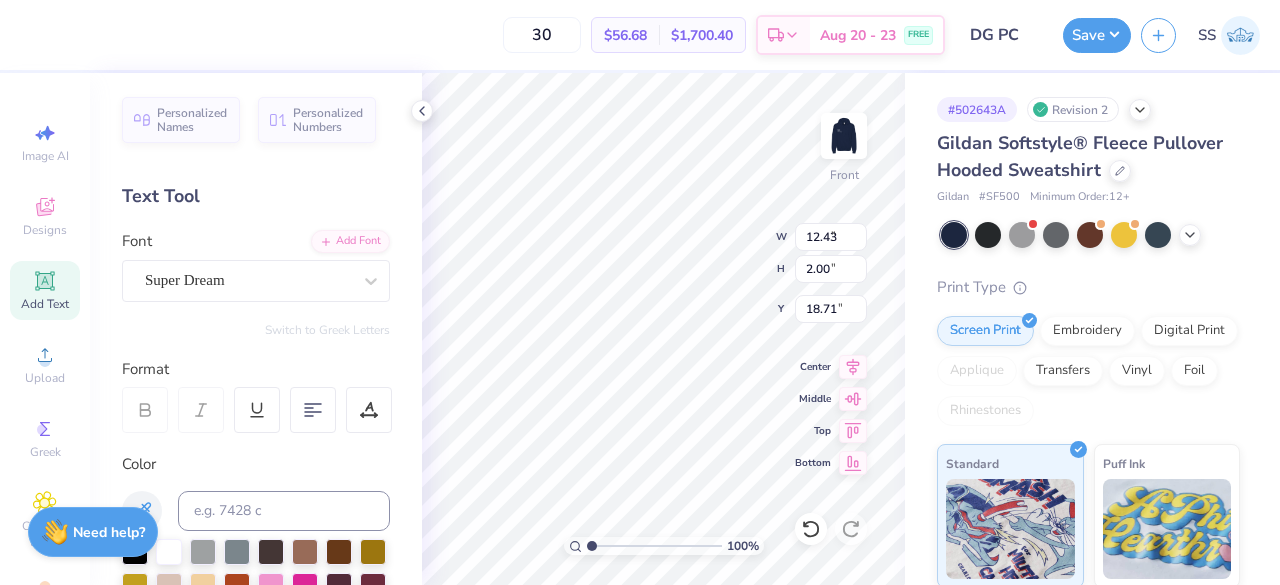 type on "15.25" 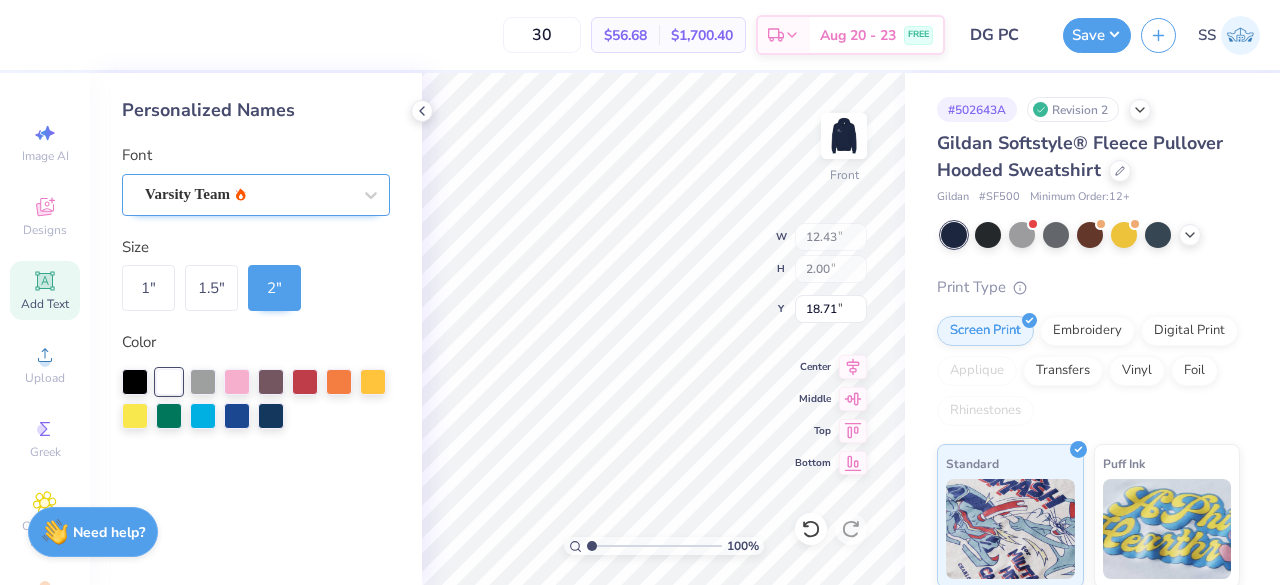 click on "Varsity Team" at bounding box center [248, 194] 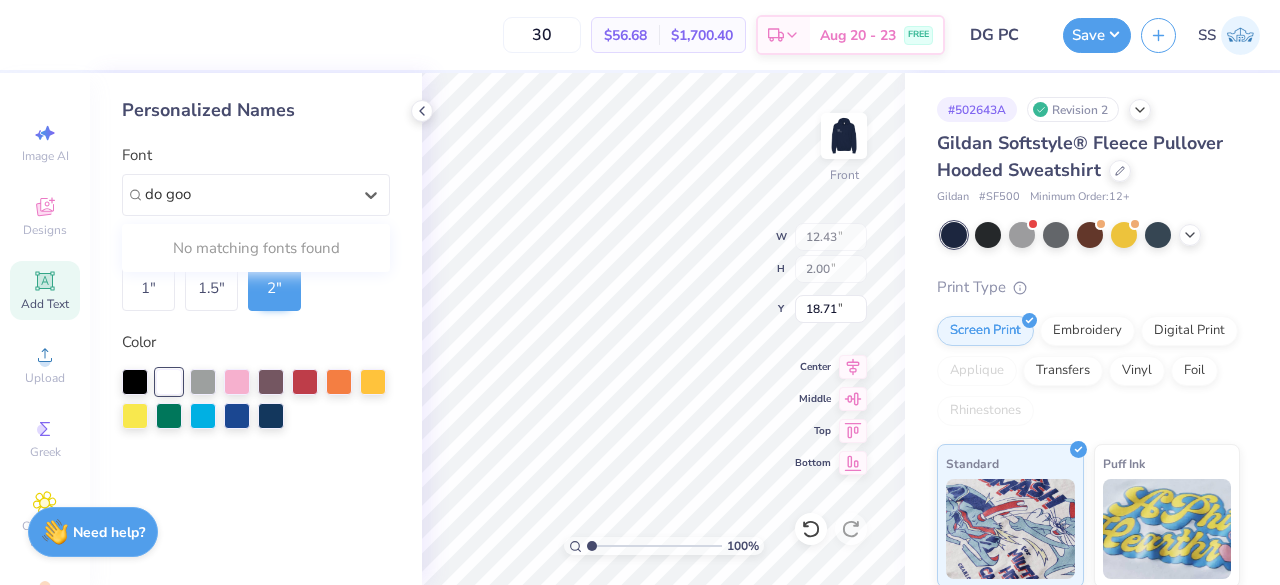 type on "do good" 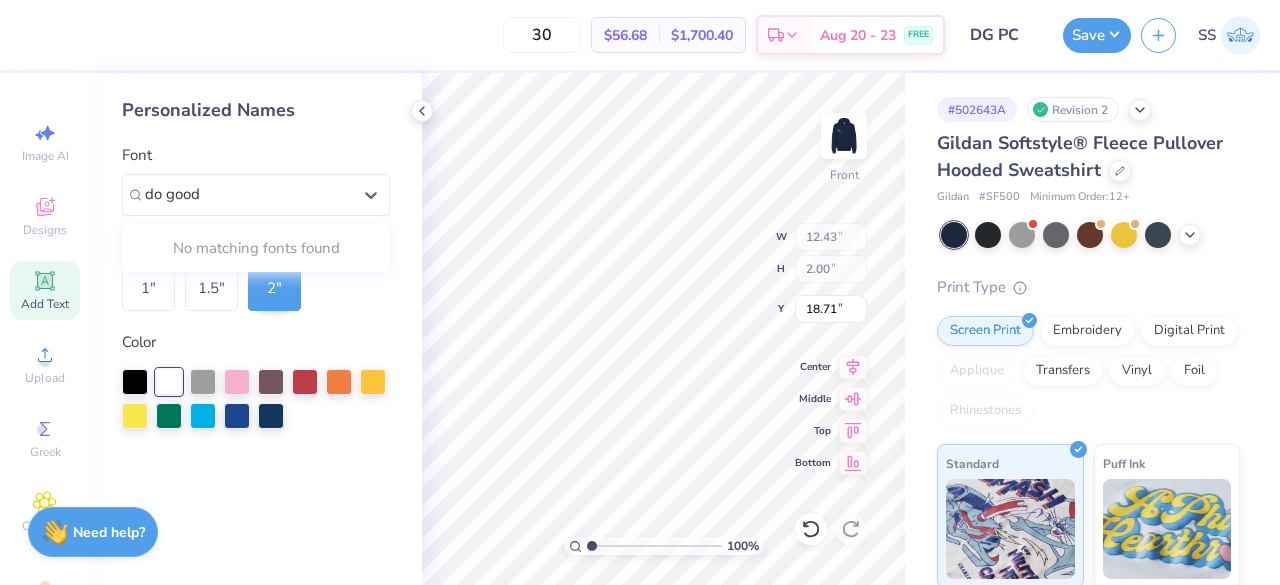 type on "4.41" 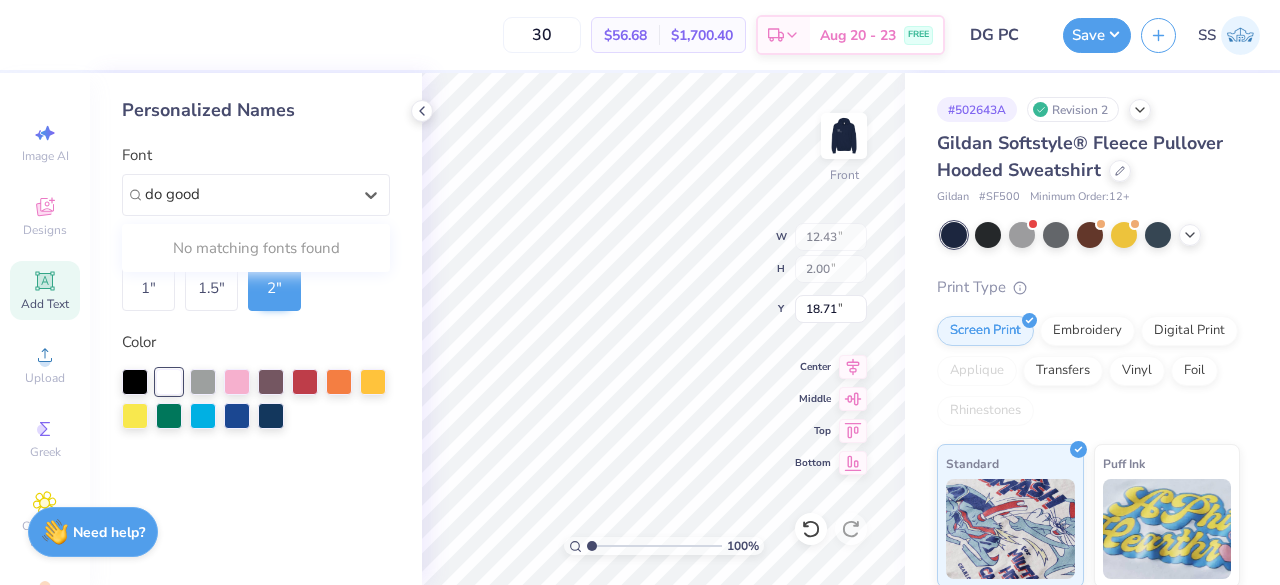 type on "0.60" 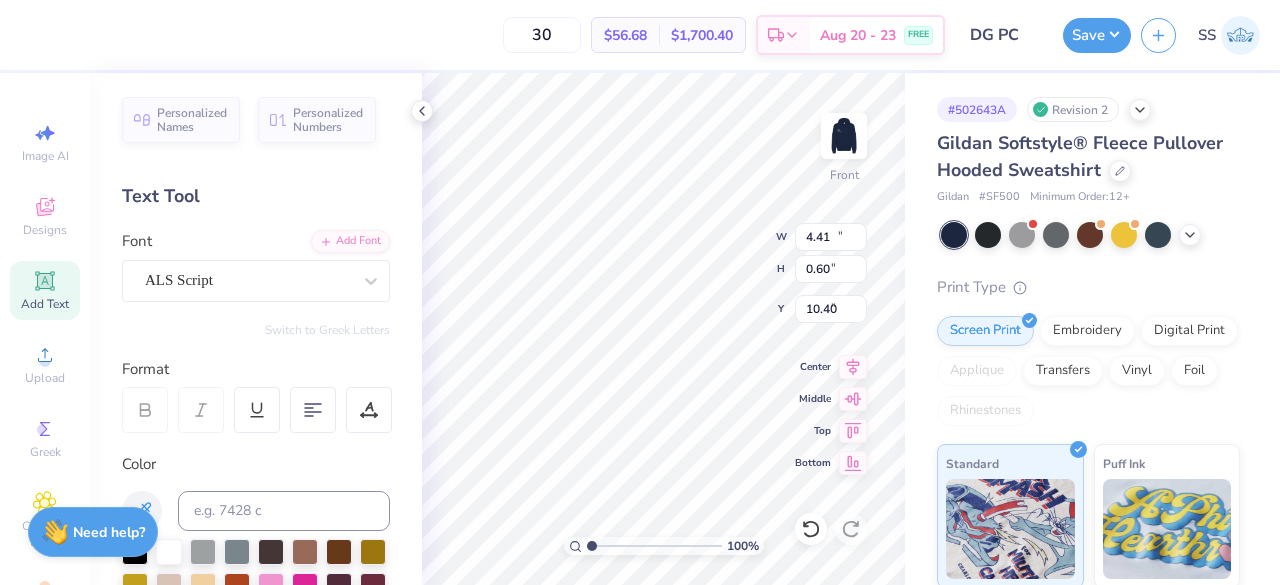 type on "10.63" 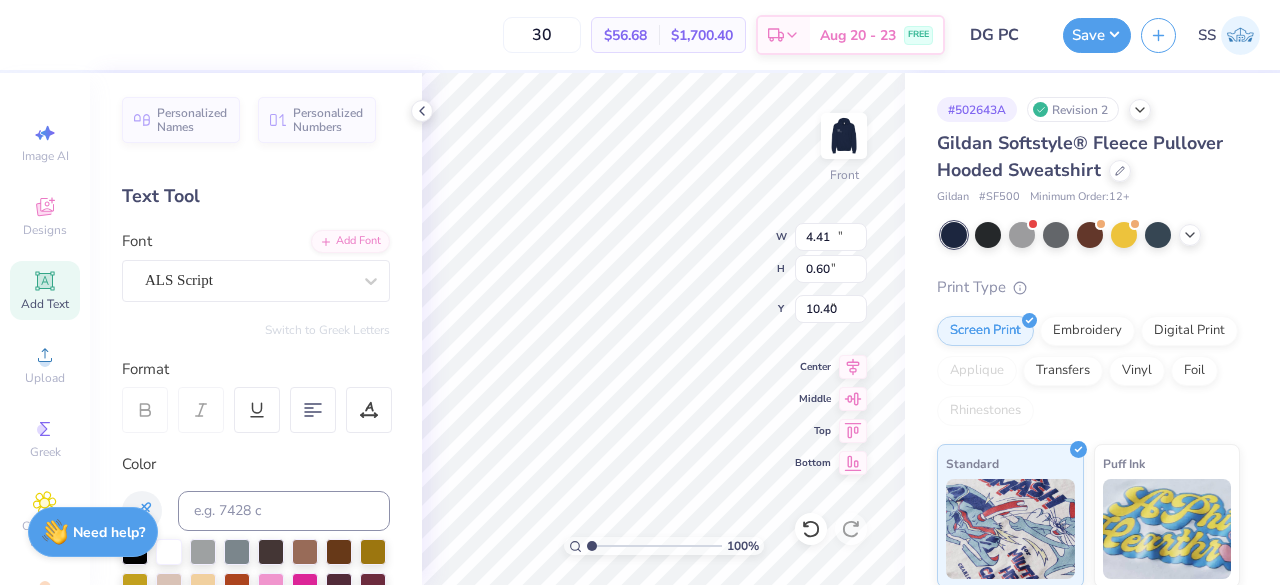 type on "1.97" 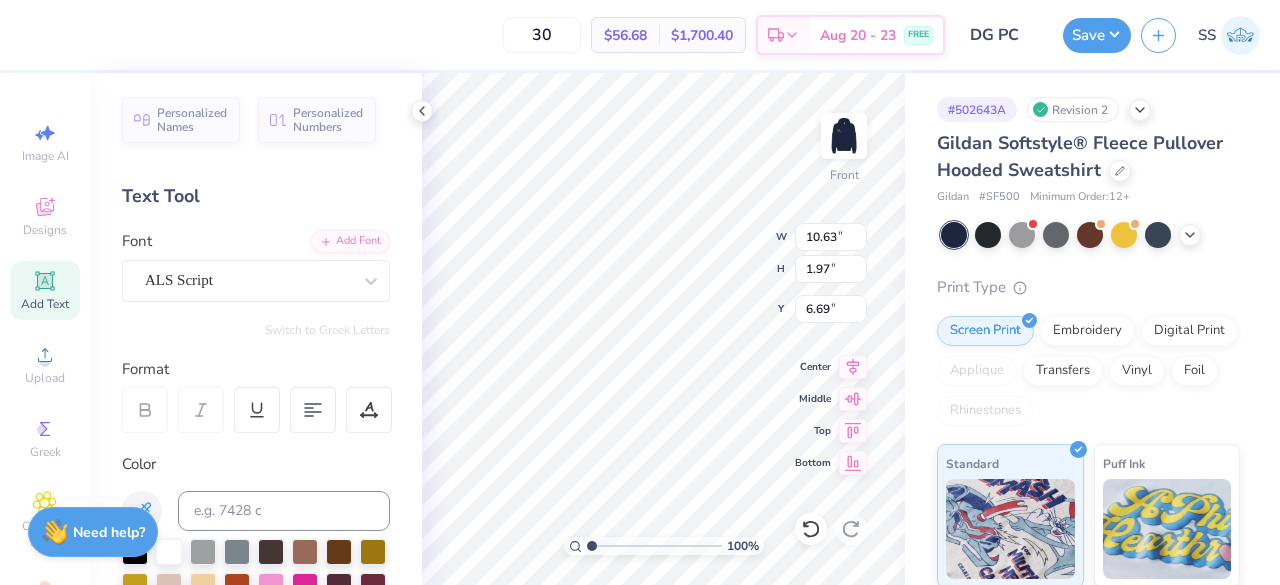 type on "4.41" 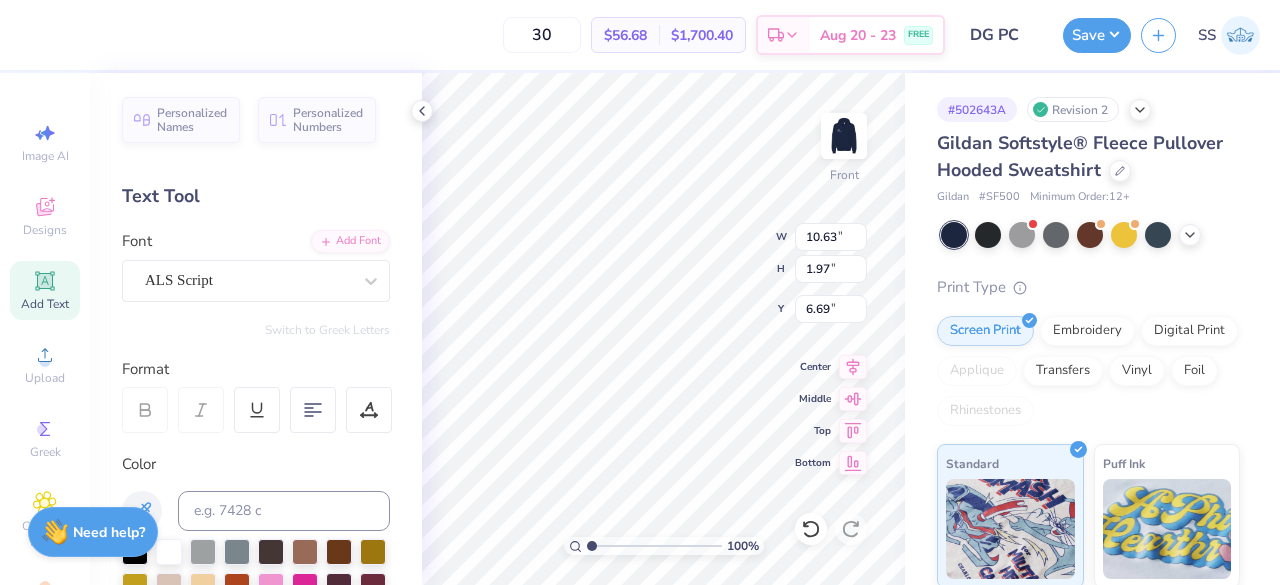 type on "0.60" 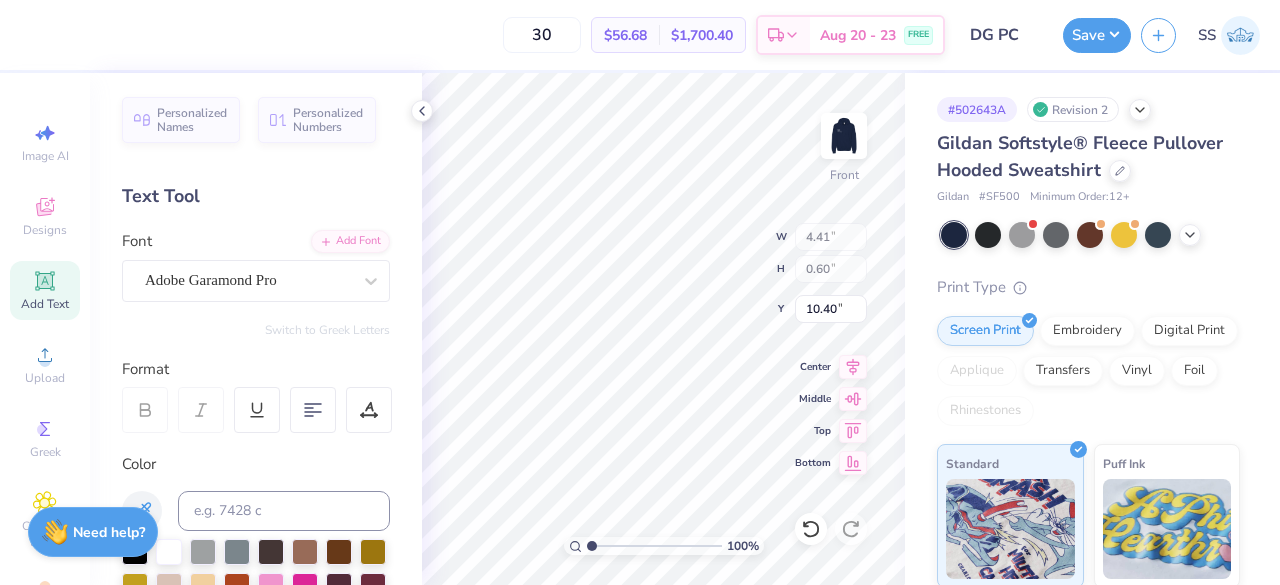 type on "12.43" 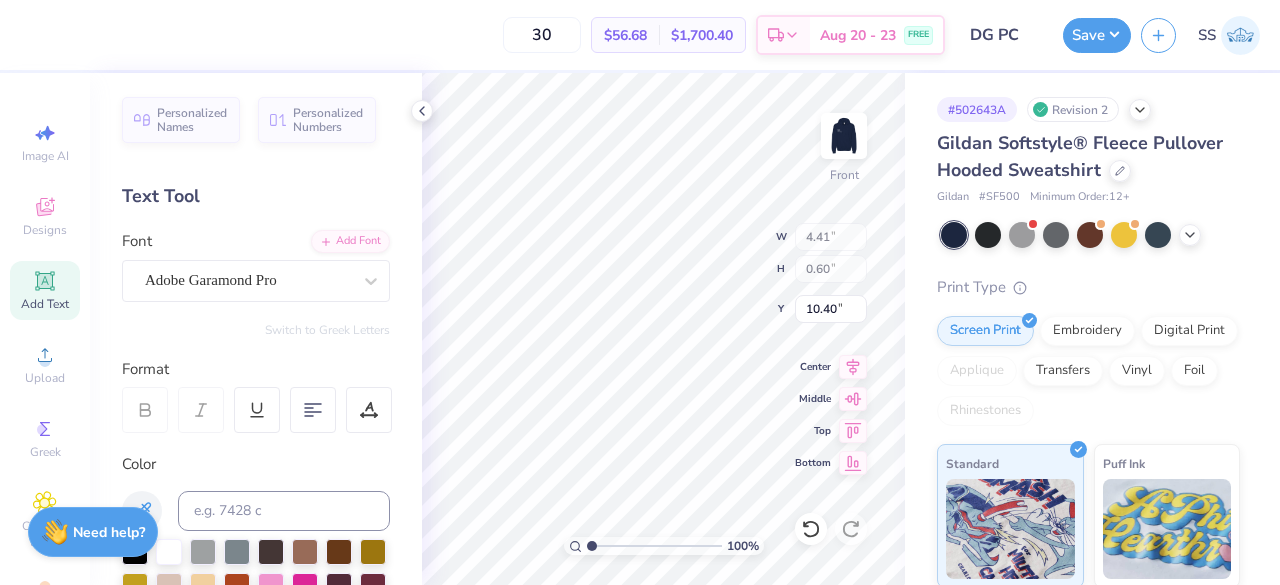 type on "2.00" 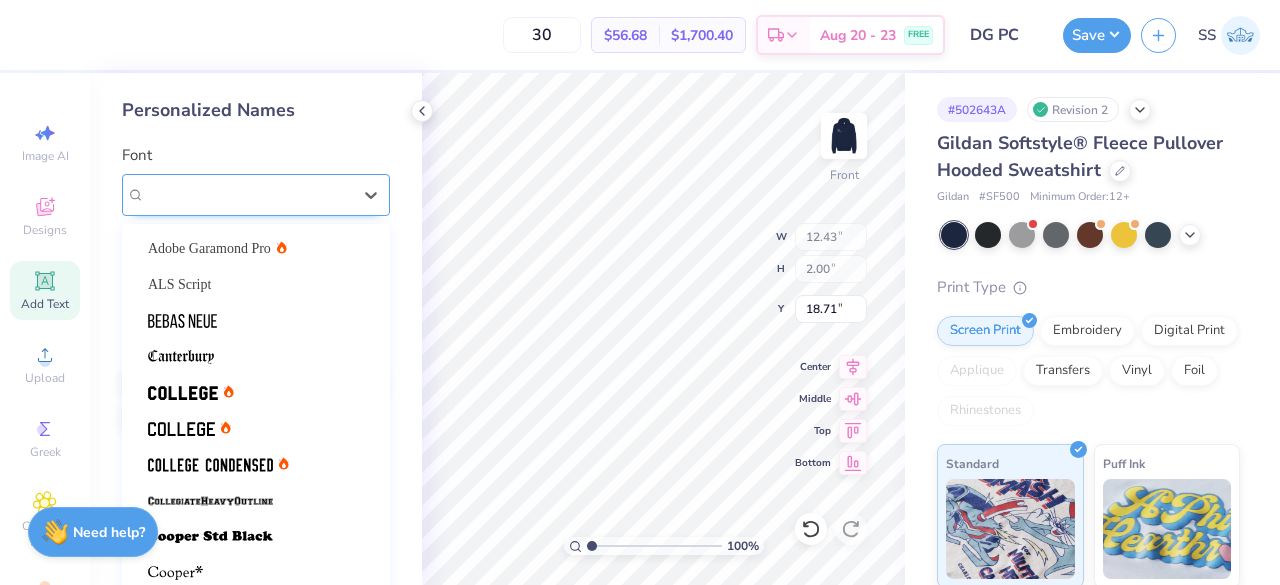 click at bounding box center (248, 194) 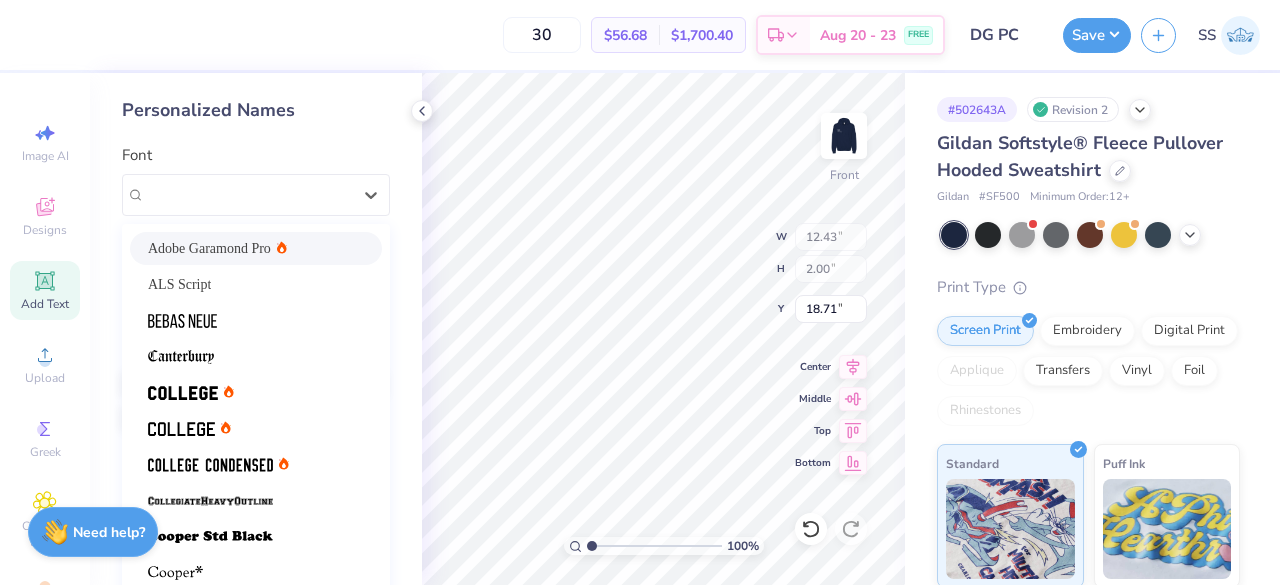 click on "Adobe Garamond Pro" at bounding box center [209, 248] 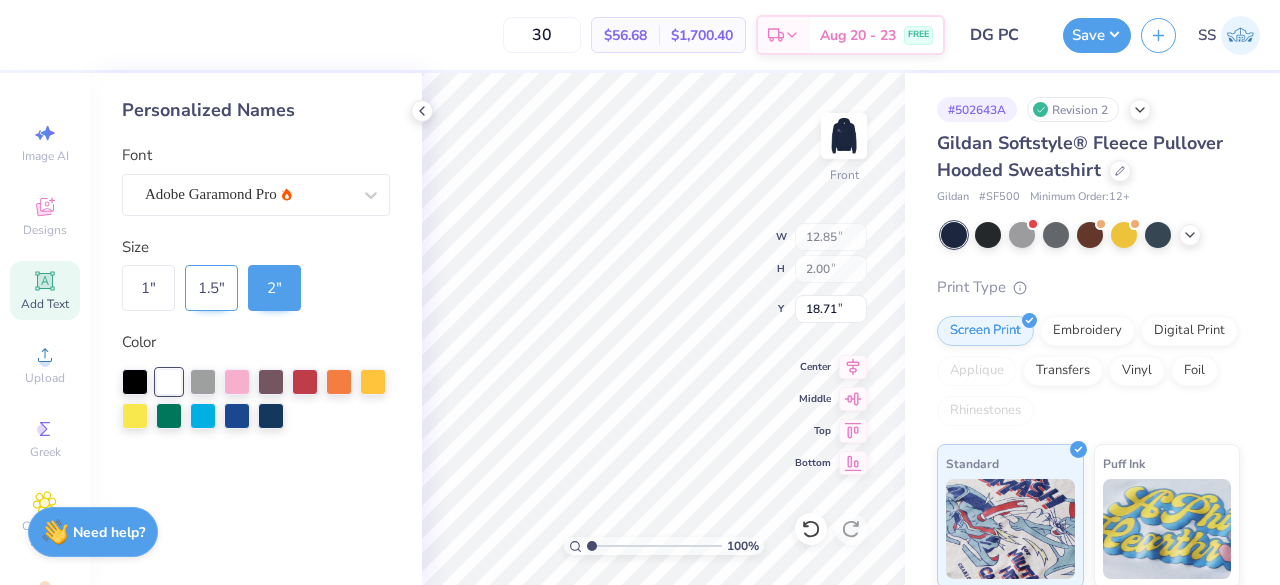 click on "1.5 "" at bounding box center (211, 288) 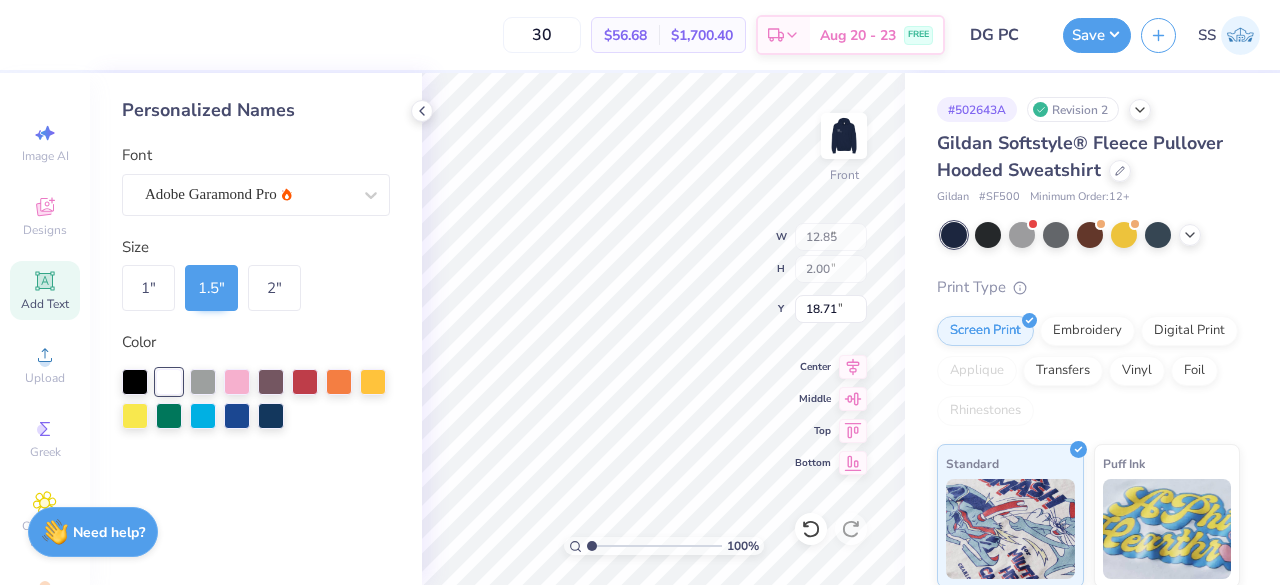 type on "9.64" 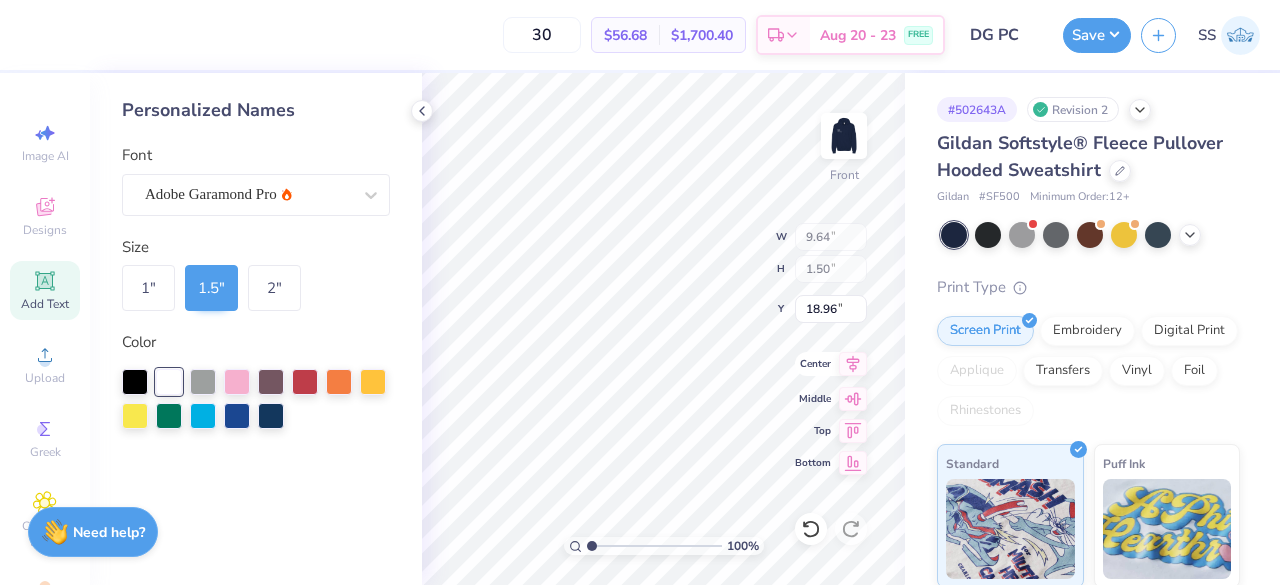 click 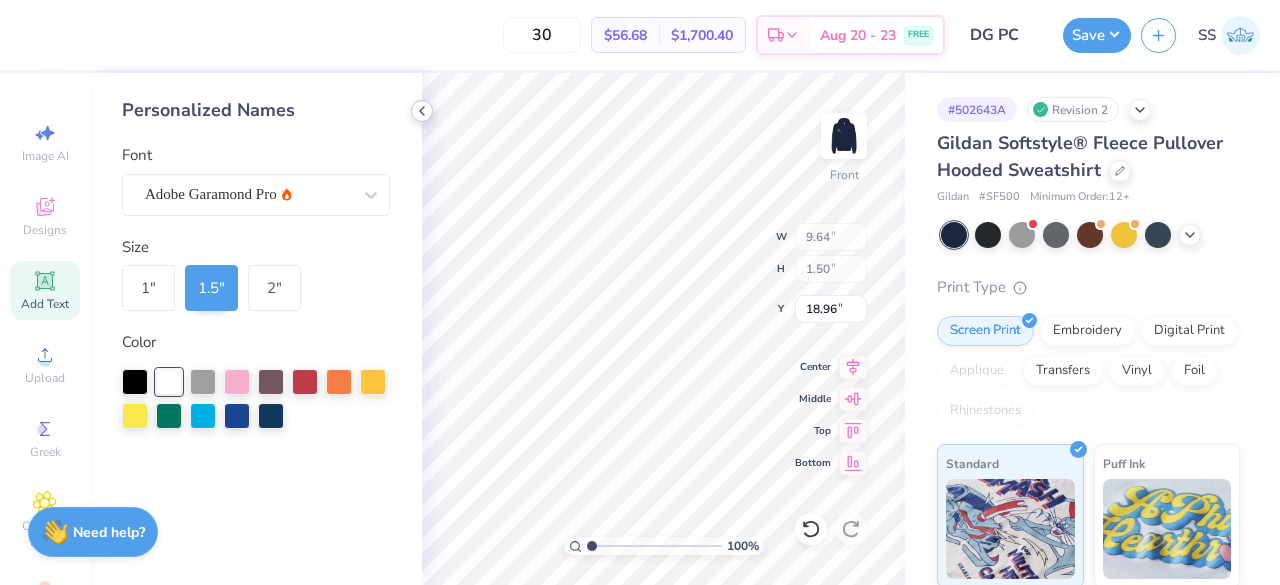 click 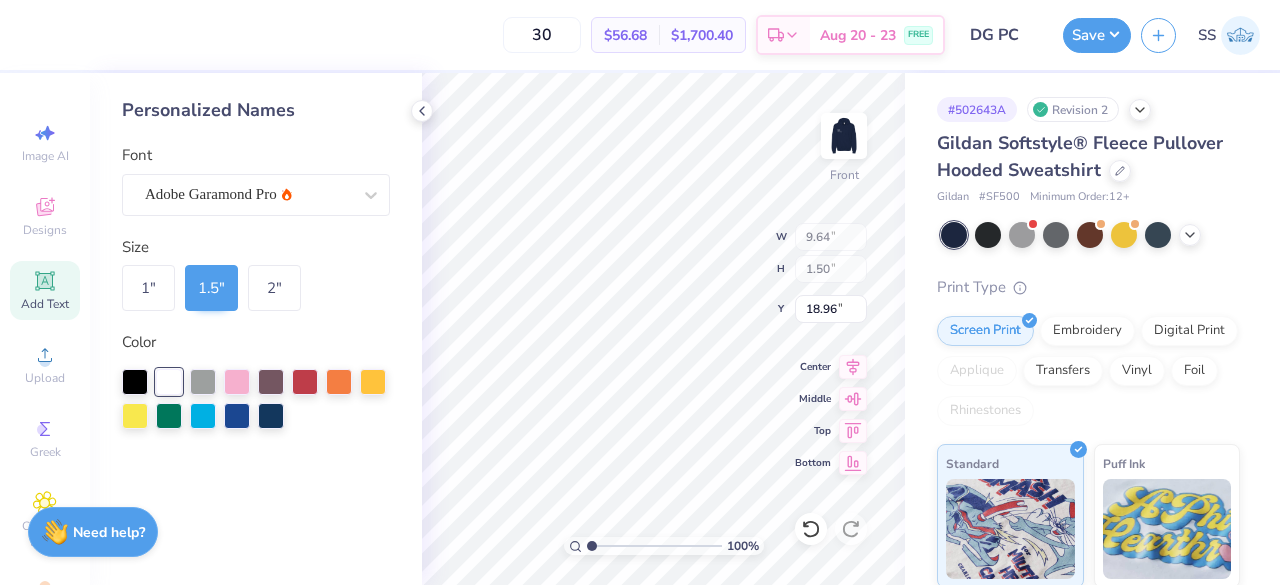 type on "12.48" 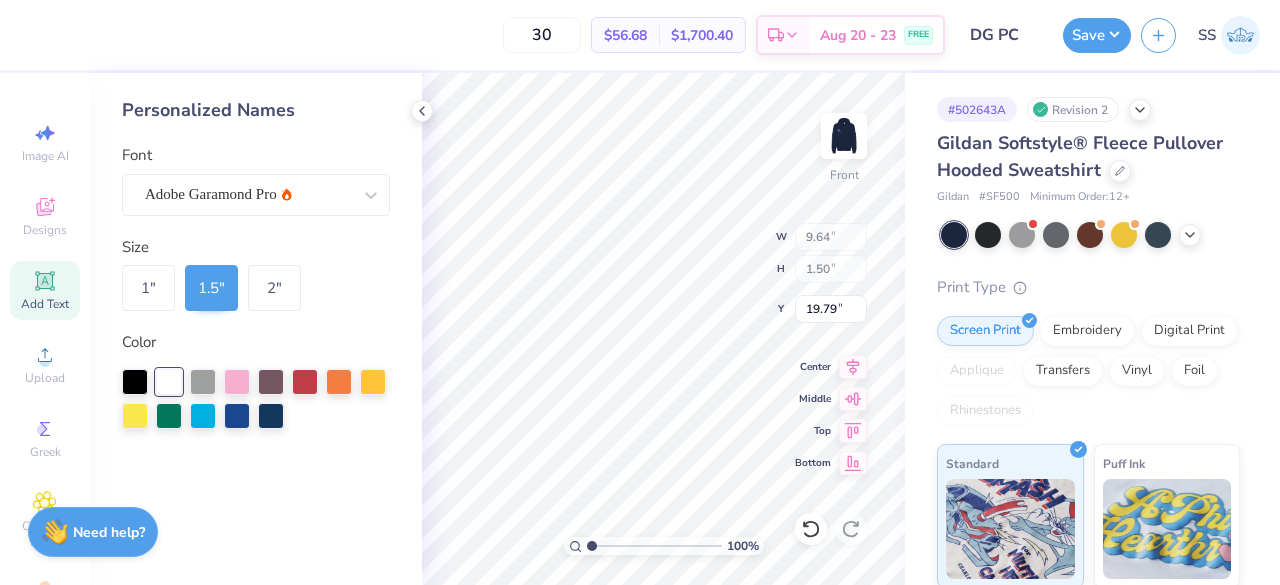type on "18.86" 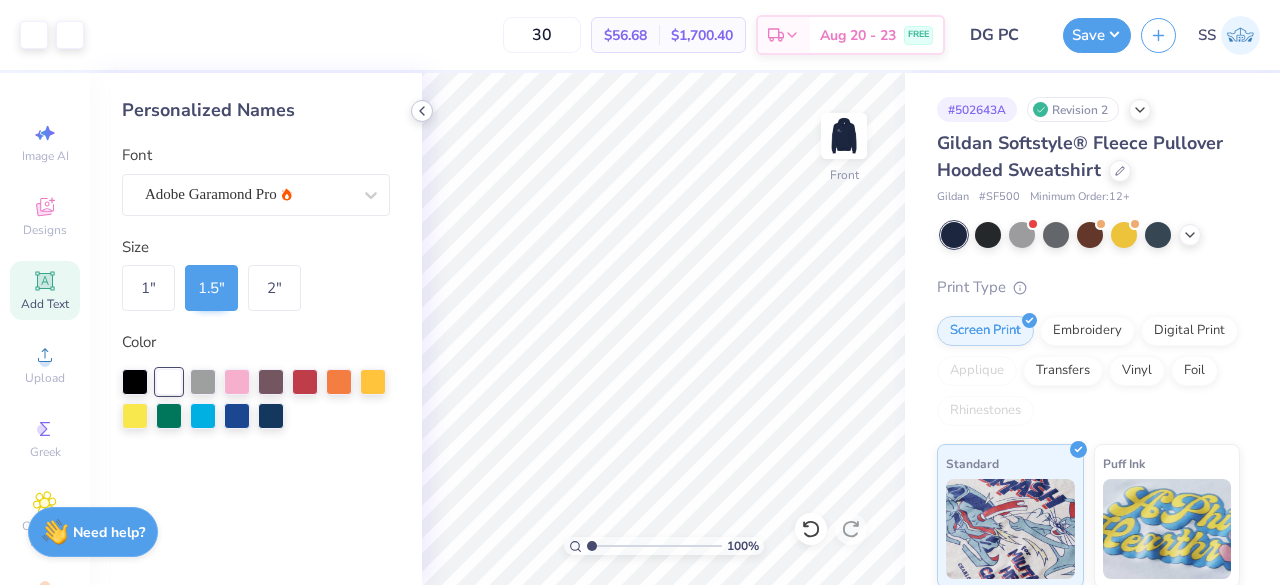 click 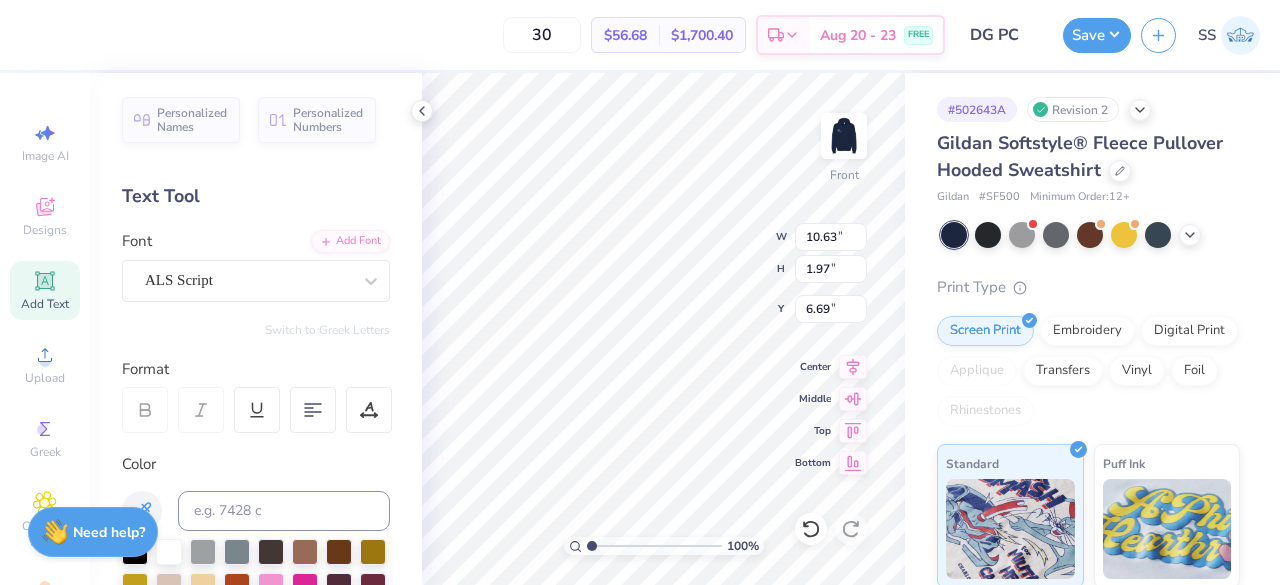type on "10.63" 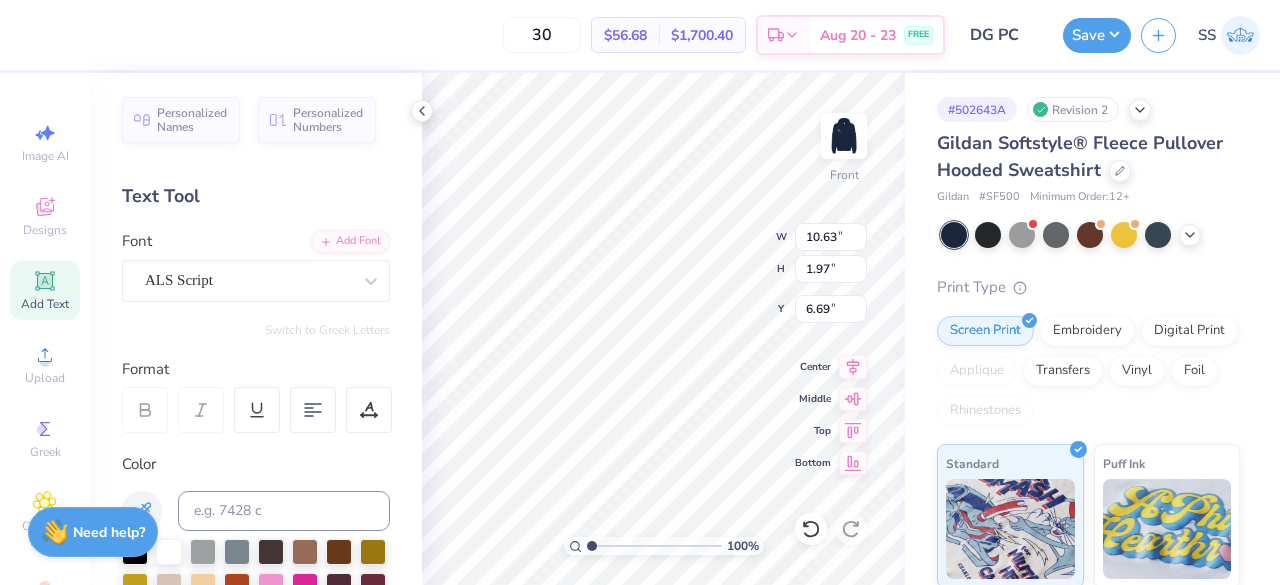 type on "1.97" 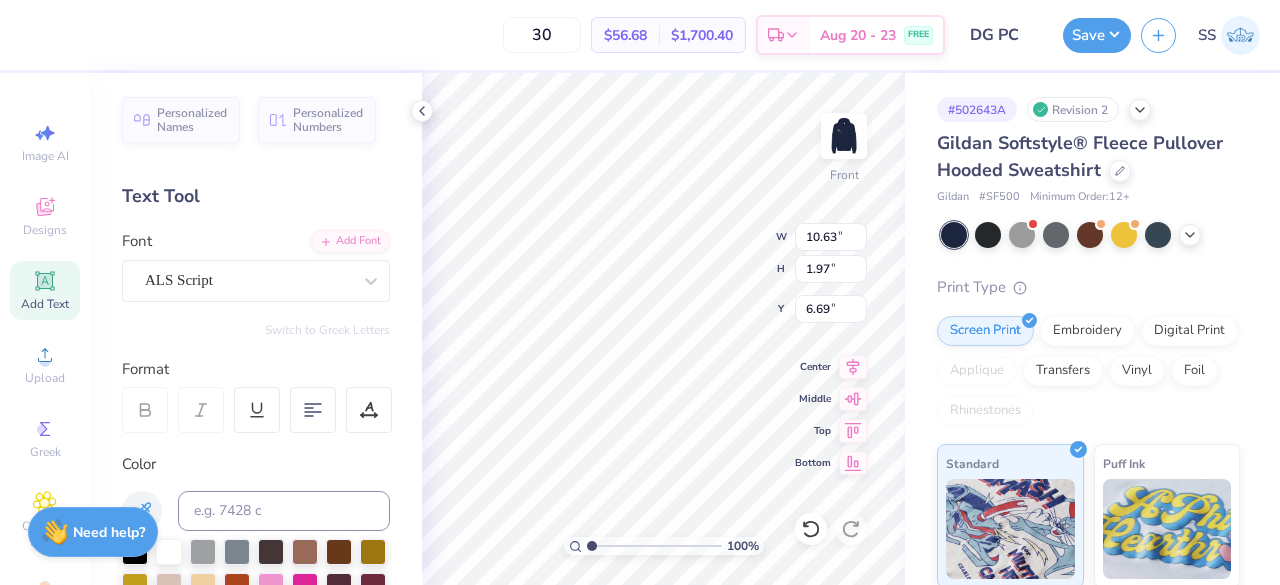 type on "4.41" 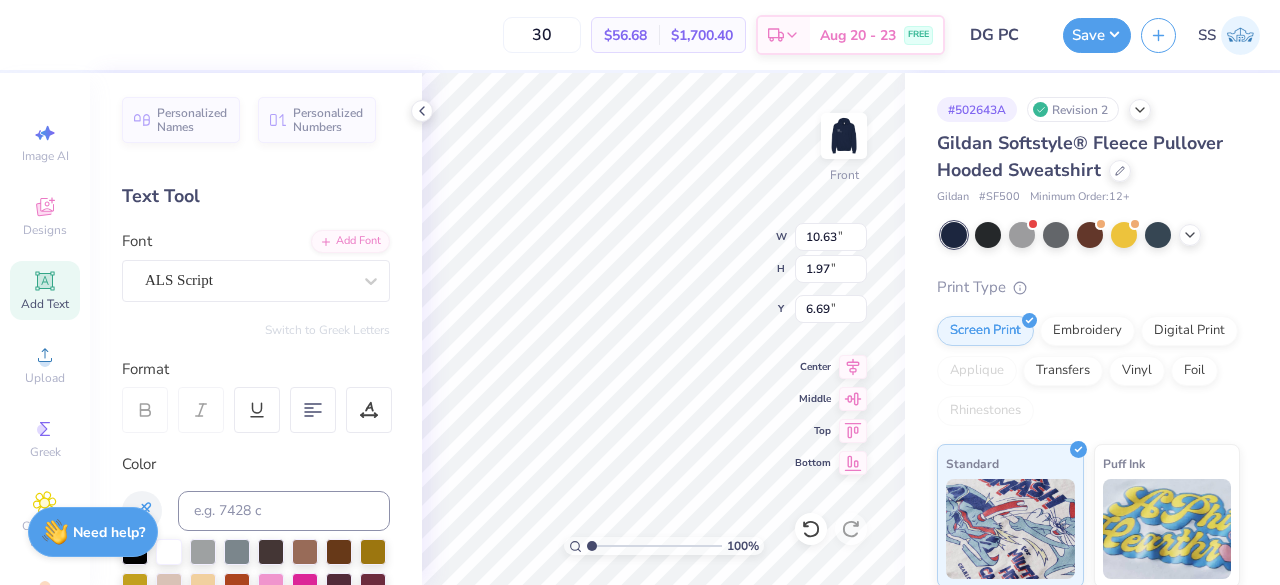 type on "0.60" 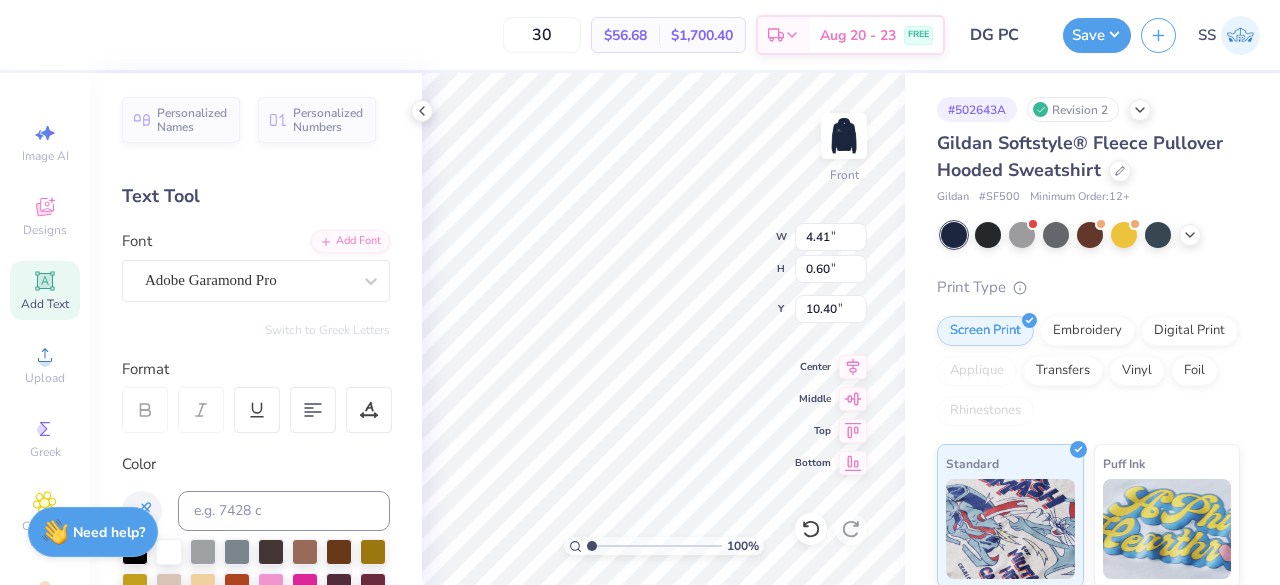 type on "9.64" 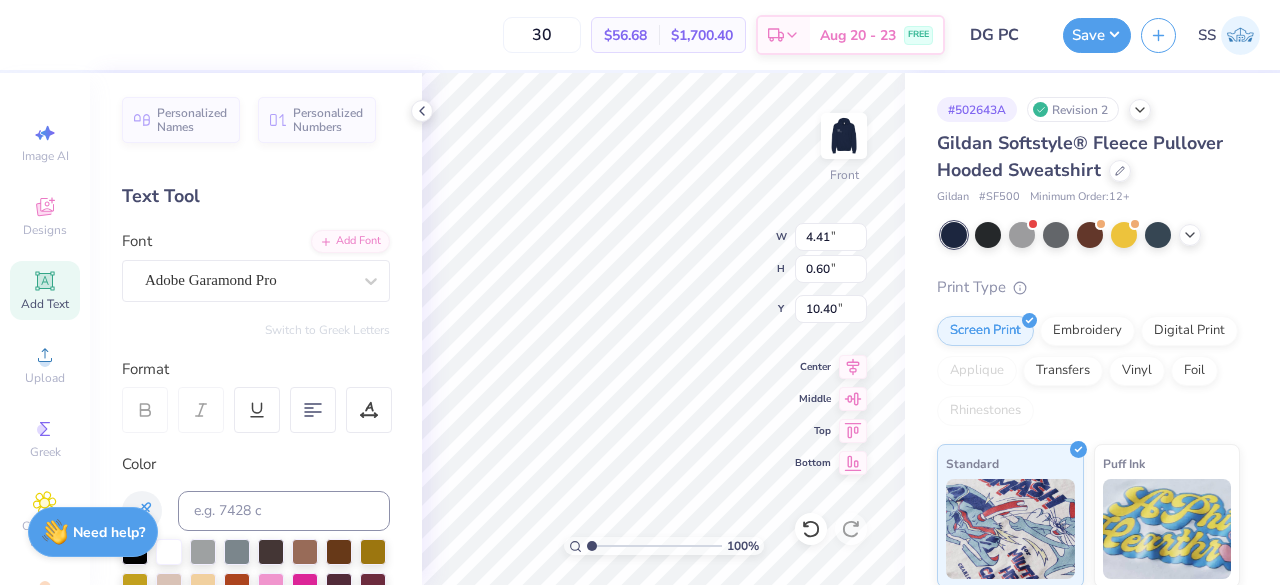 type on "1.50" 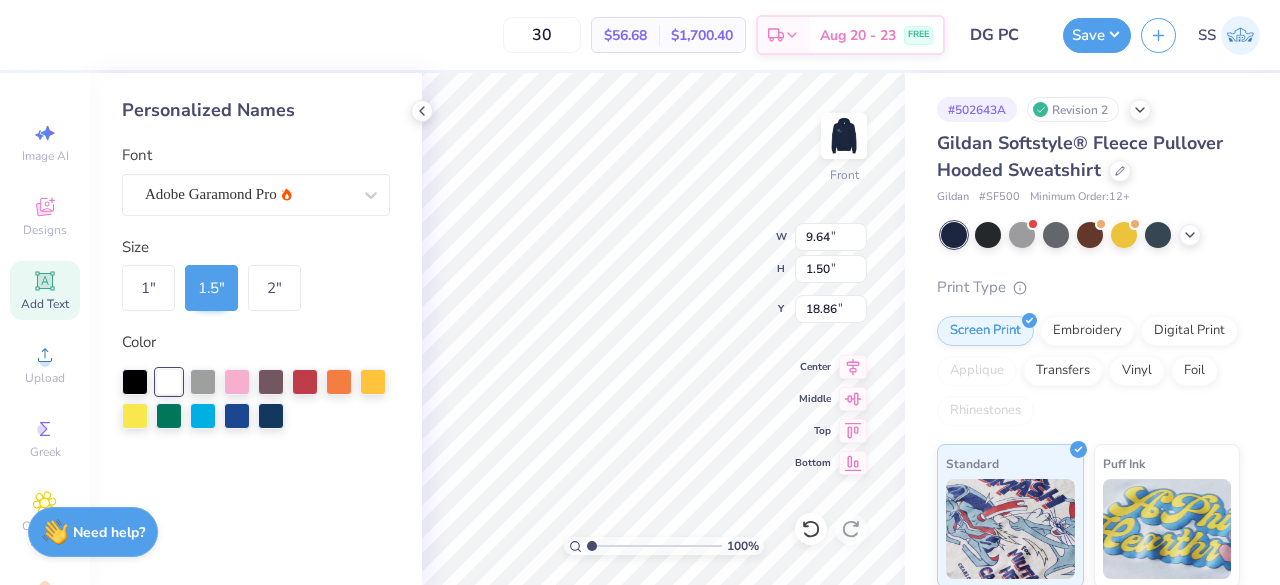 type on "4.41" 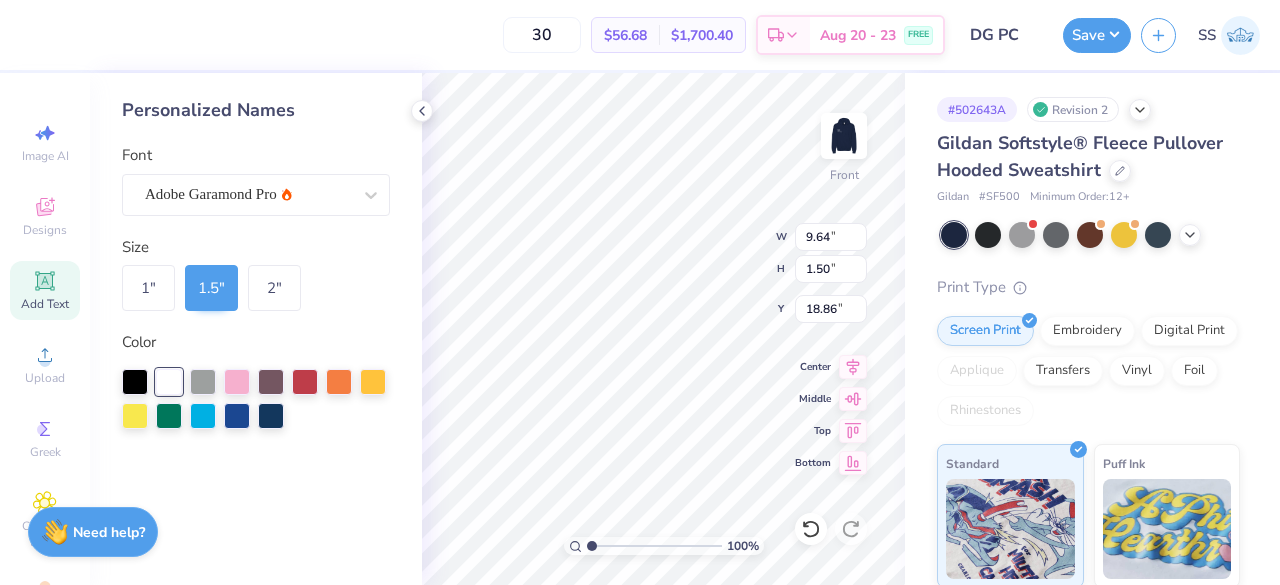 type on "0.60" 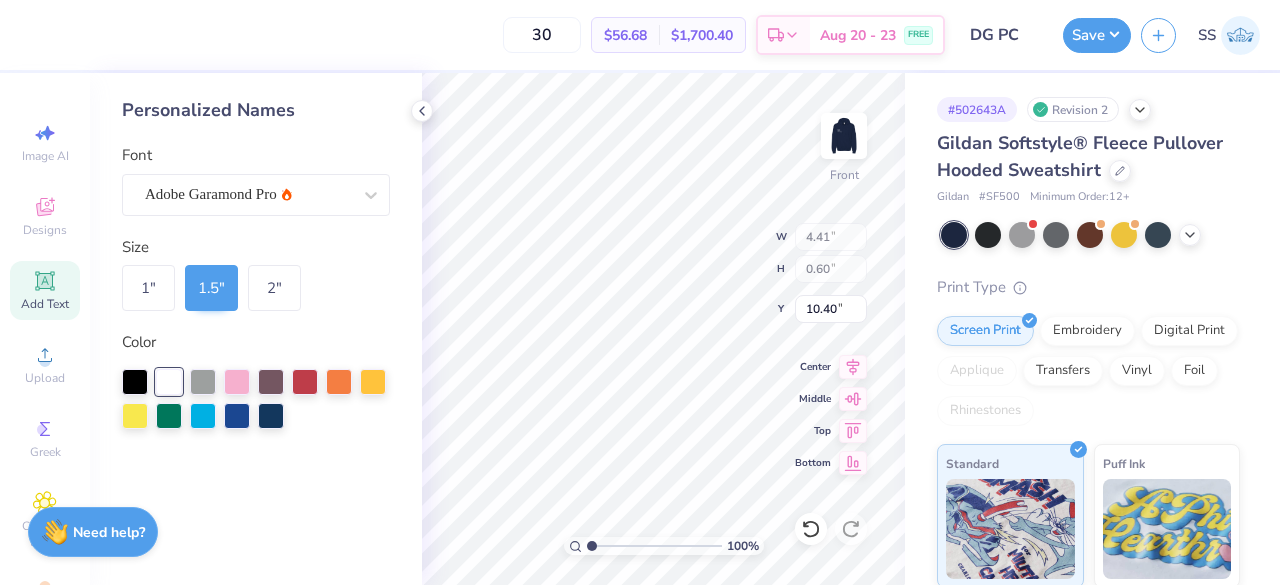 type on "9.64" 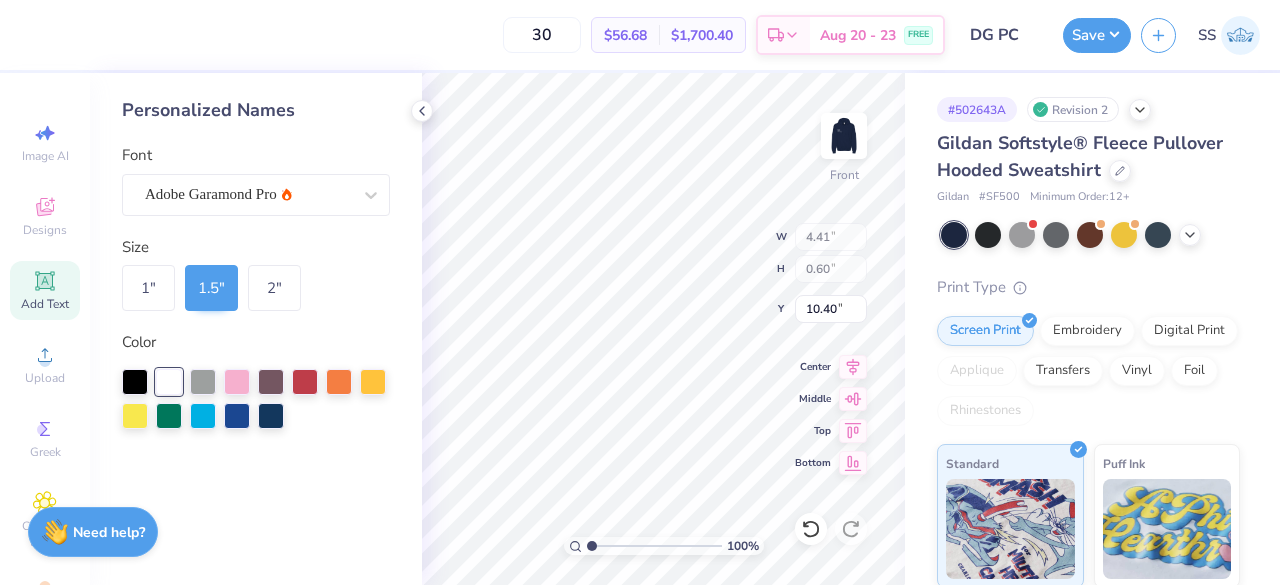 type on "1.50" 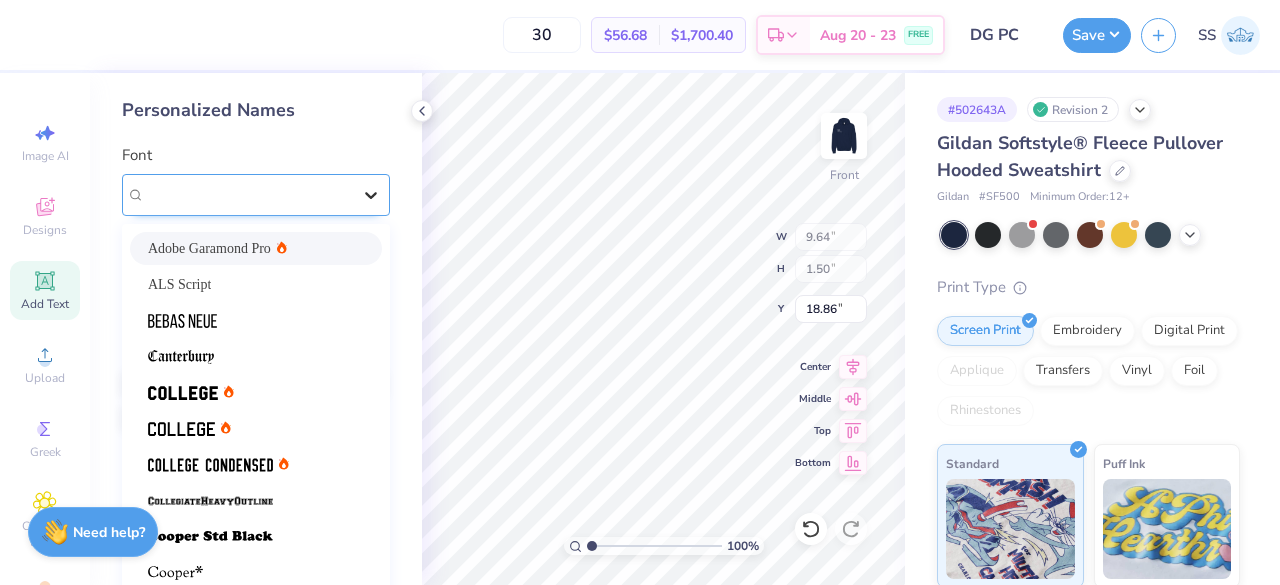 click on "Personalized Names Font option Adobe Garamond Pro selected, 1 of 21. 21 results available. Use Up and Down to choose options, press Enter to select the currently focused option, press Escape to exit the menu, press Tab to select the option and exit the menu. Adobe Garamond Pro Adobe Garamond Pro ALS Script Varsity Team Size 1 " 1.5 " 2 " Color" at bounding box center (256, 329) 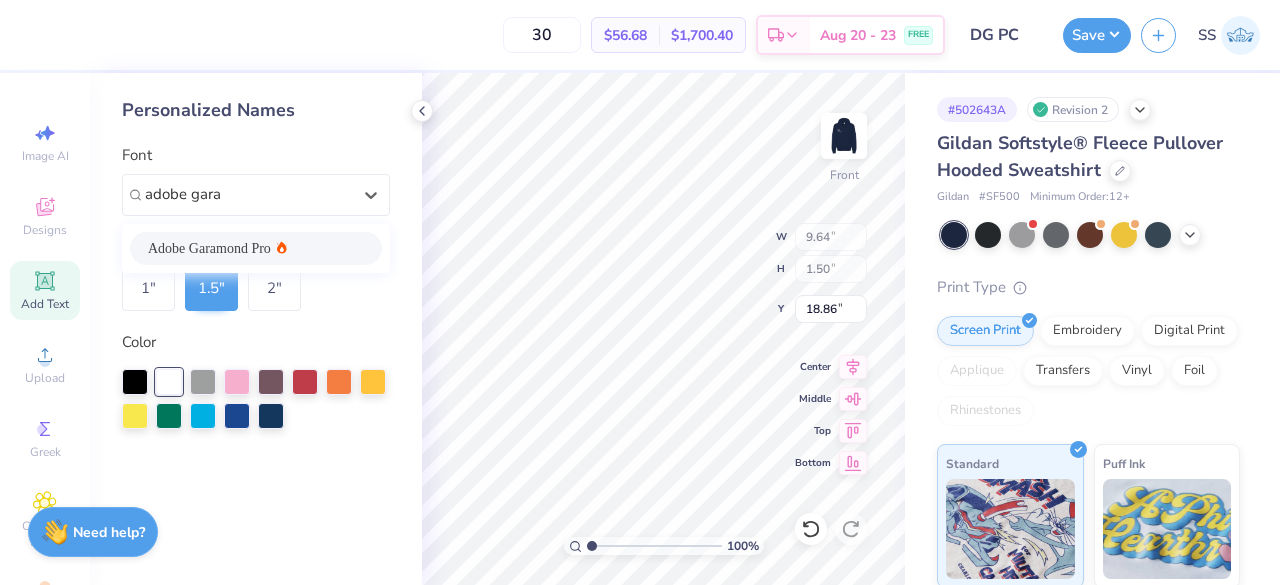 click 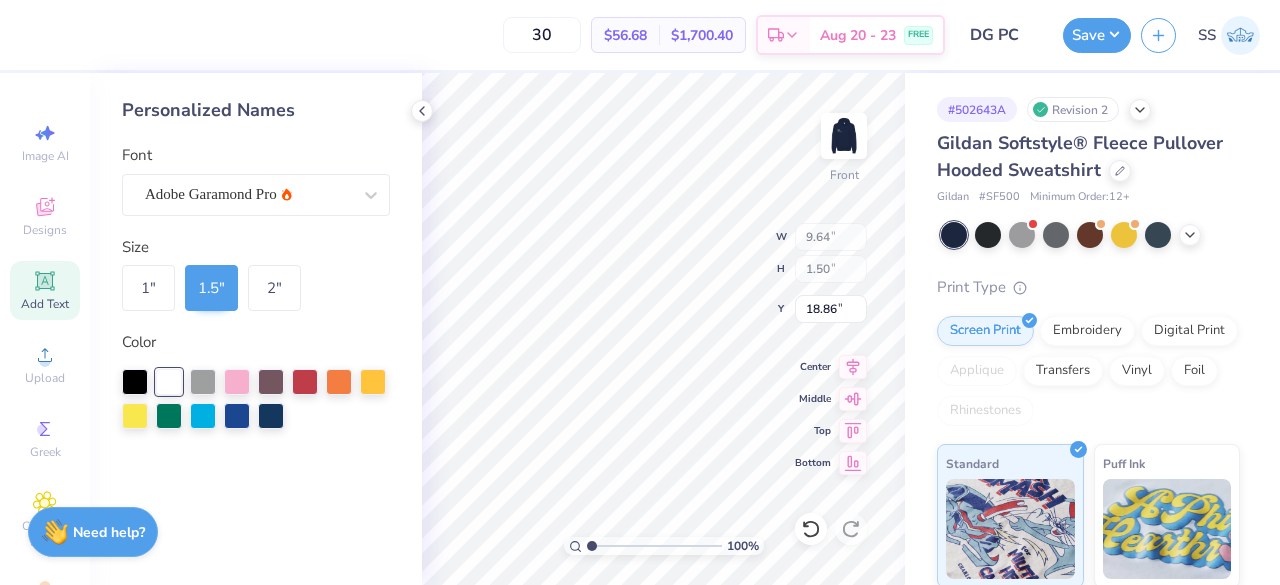 type on "4.41" 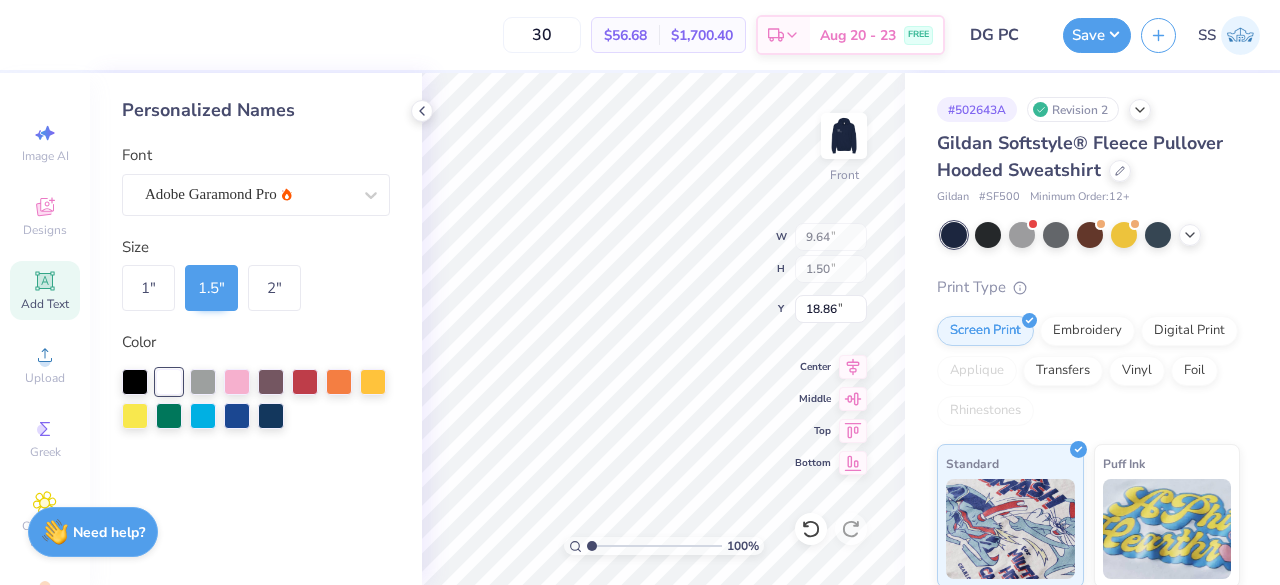 type on "0.60" 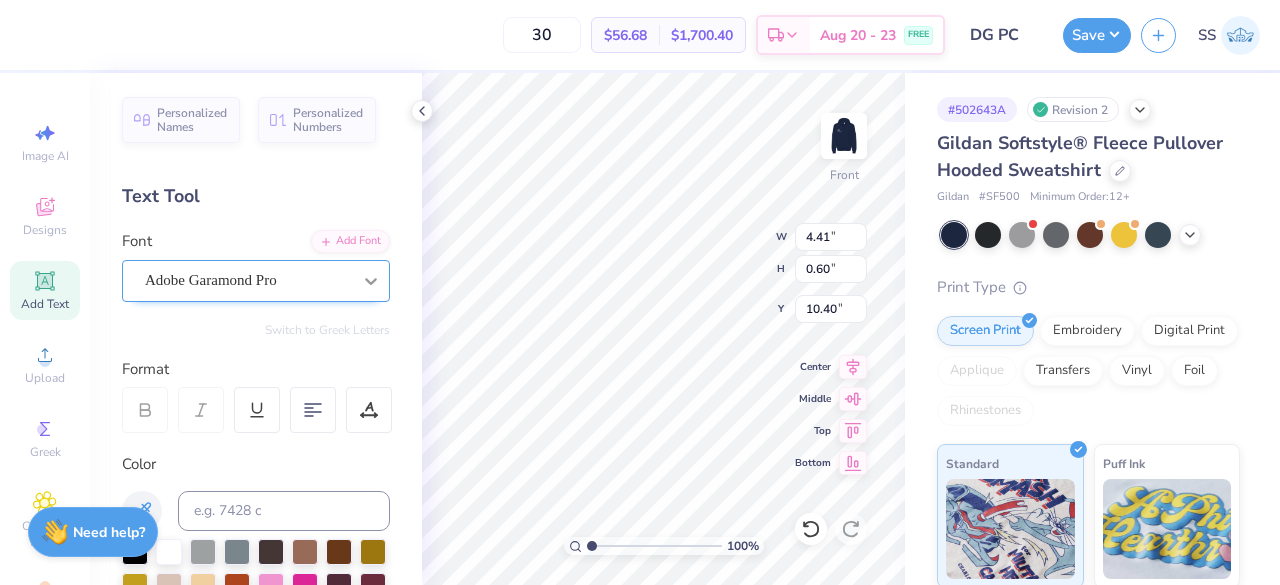 click 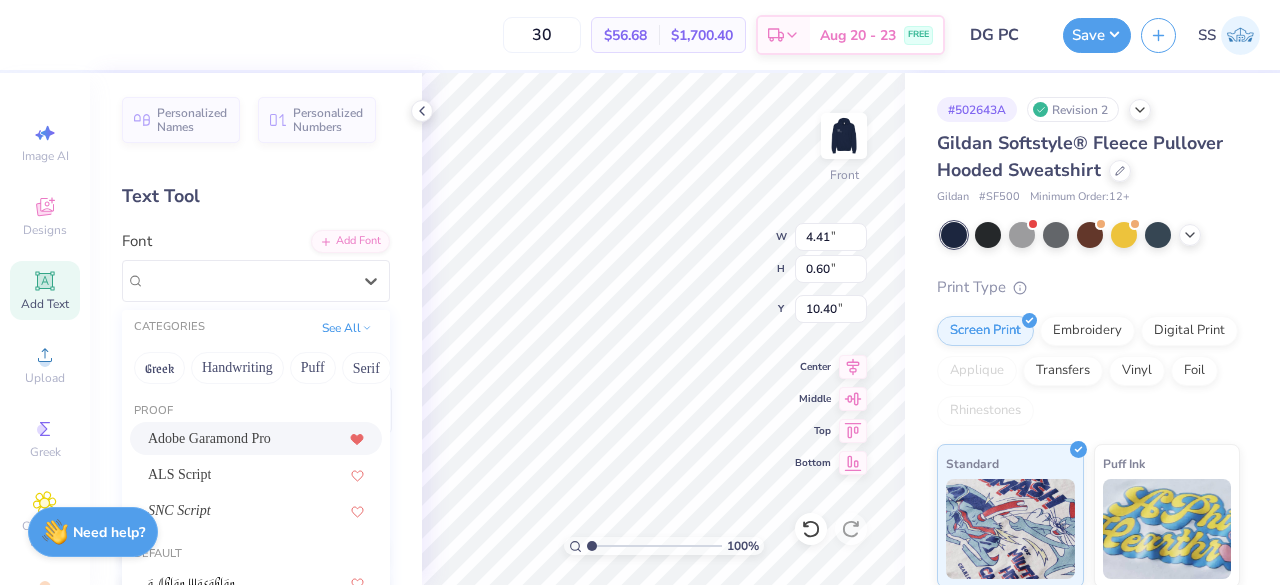 click 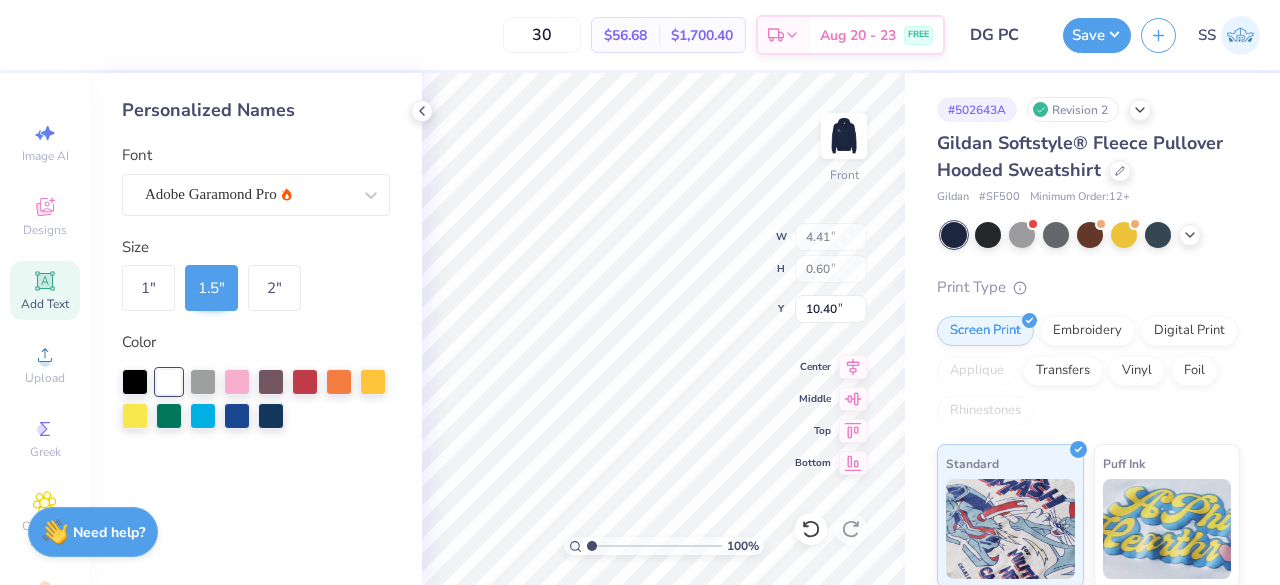 type on "9.64" 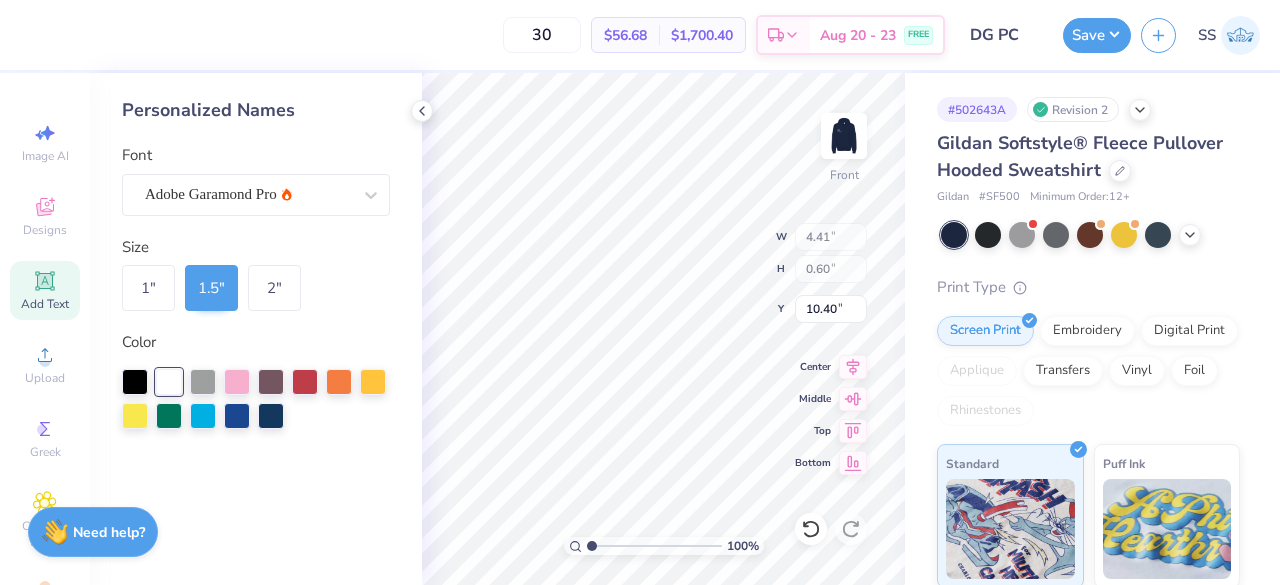 type on "1.50" 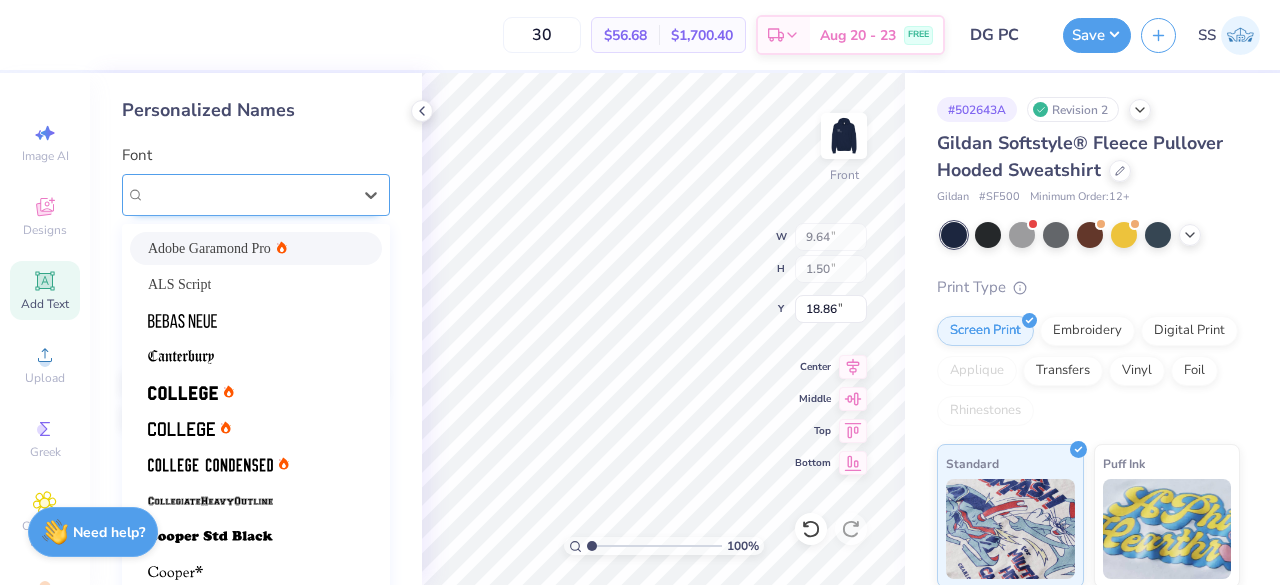 click on "Adobe Garamond Pro" at bounding box center [248, 194] 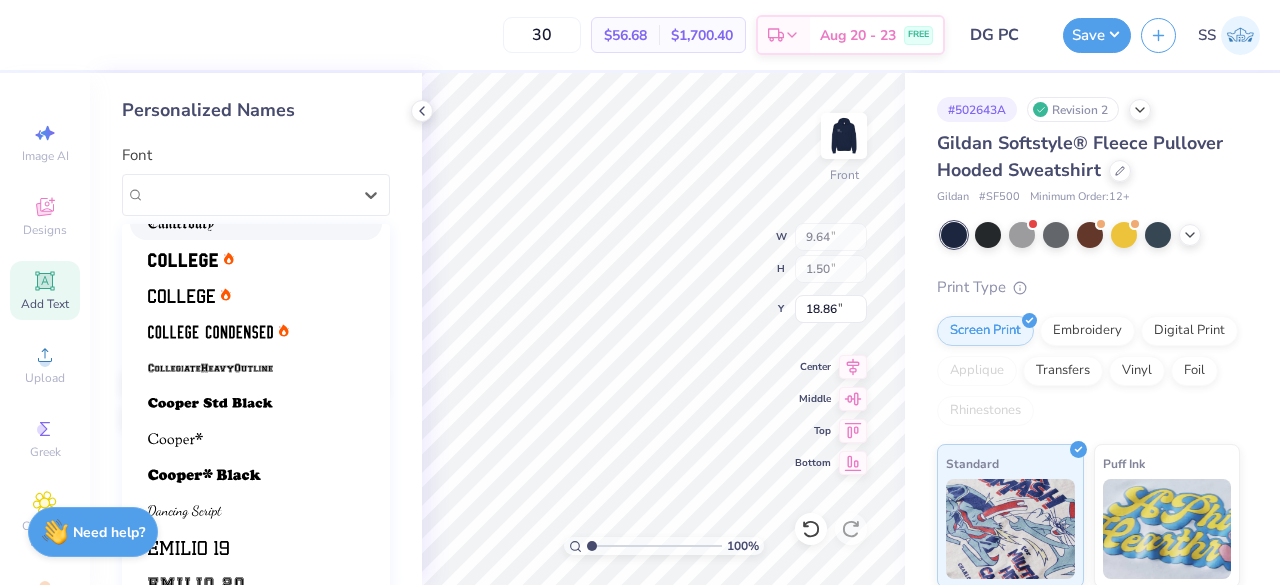 scroll, scrollTop: 169, scrollLeft: 0, axis: vertical 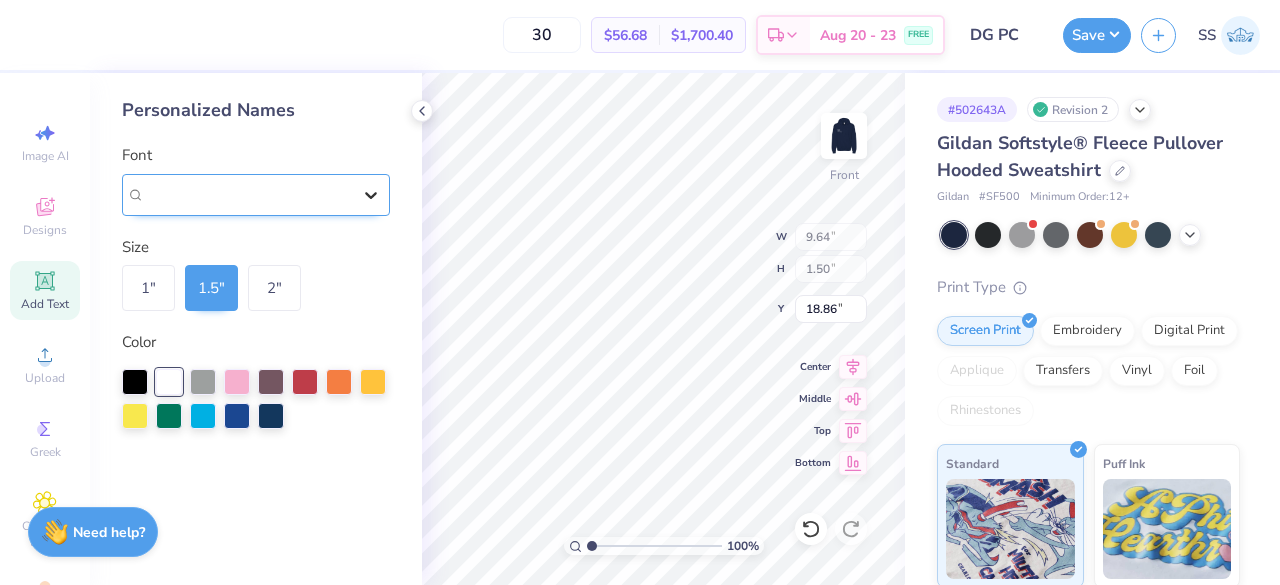 click at bounding box center (371, 195) 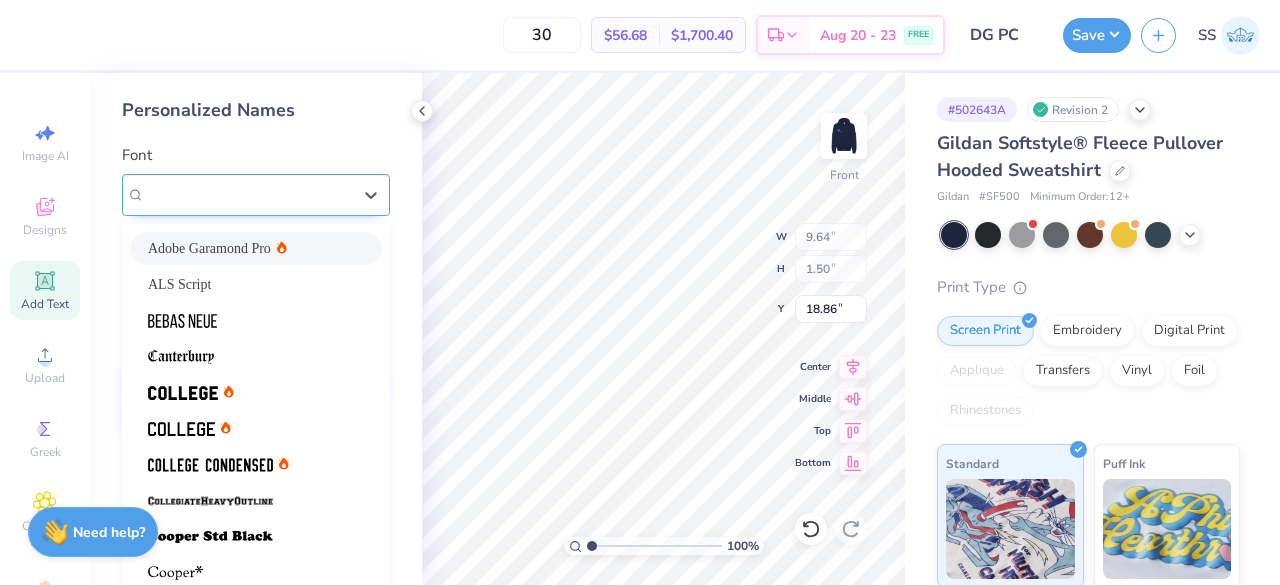 click on "Adobe Garamond Pro" at bounding box center (248, 194) 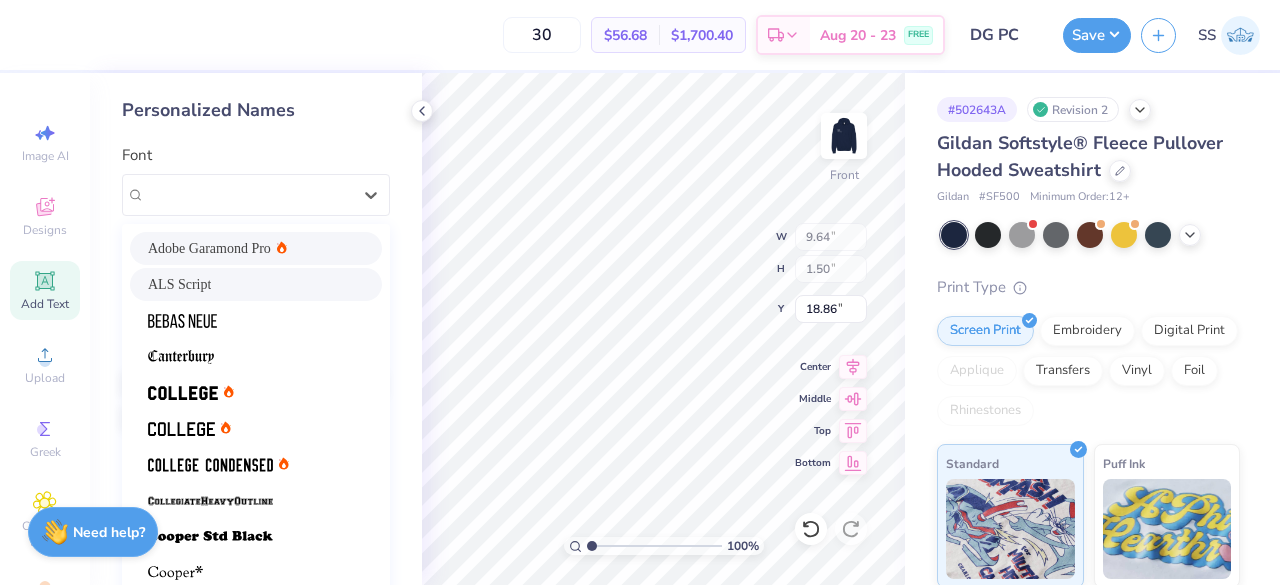 click on "ALS Script" at bounding box center (256, 284) 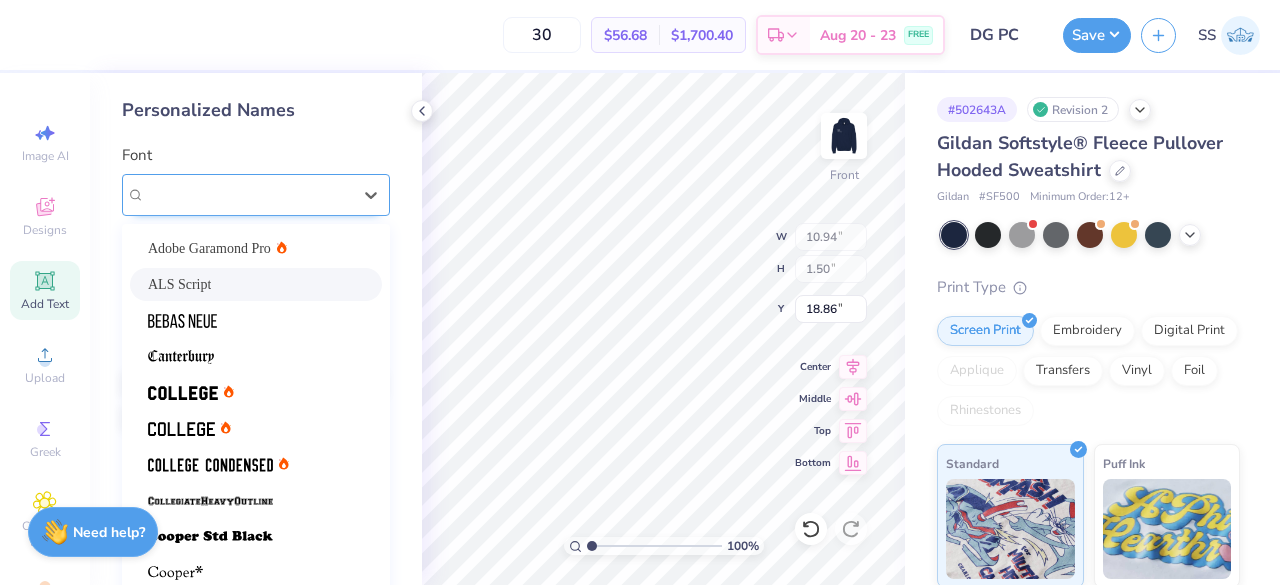 click on "ALS Script" at bounding box center [248, 194] 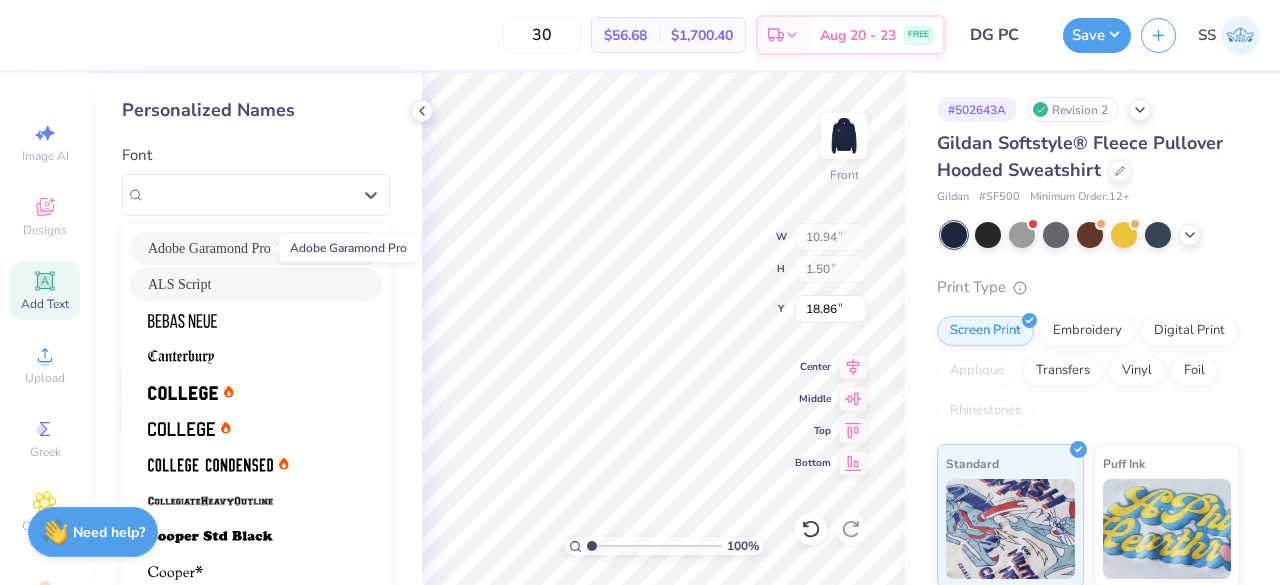 click on "Adobe Garamond Pro" at bounding box center (209, 248) 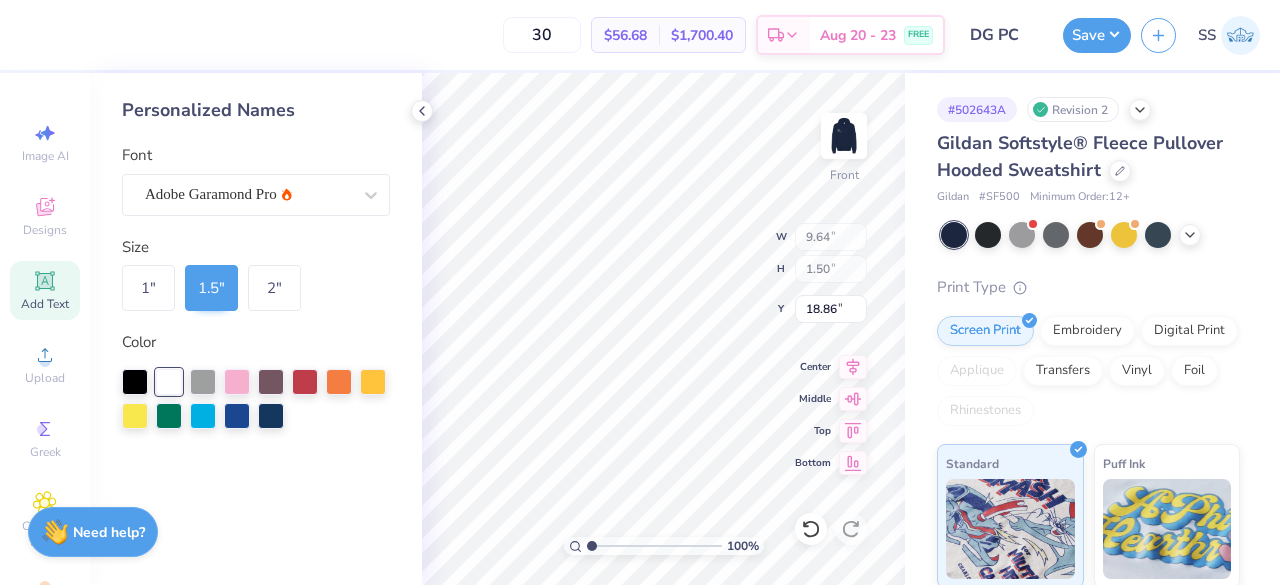 click on "Personalized Names Font Adobe Garamond Pro Size 1 " 1.5 " 2 " Color" at bounding box center (256, 329) 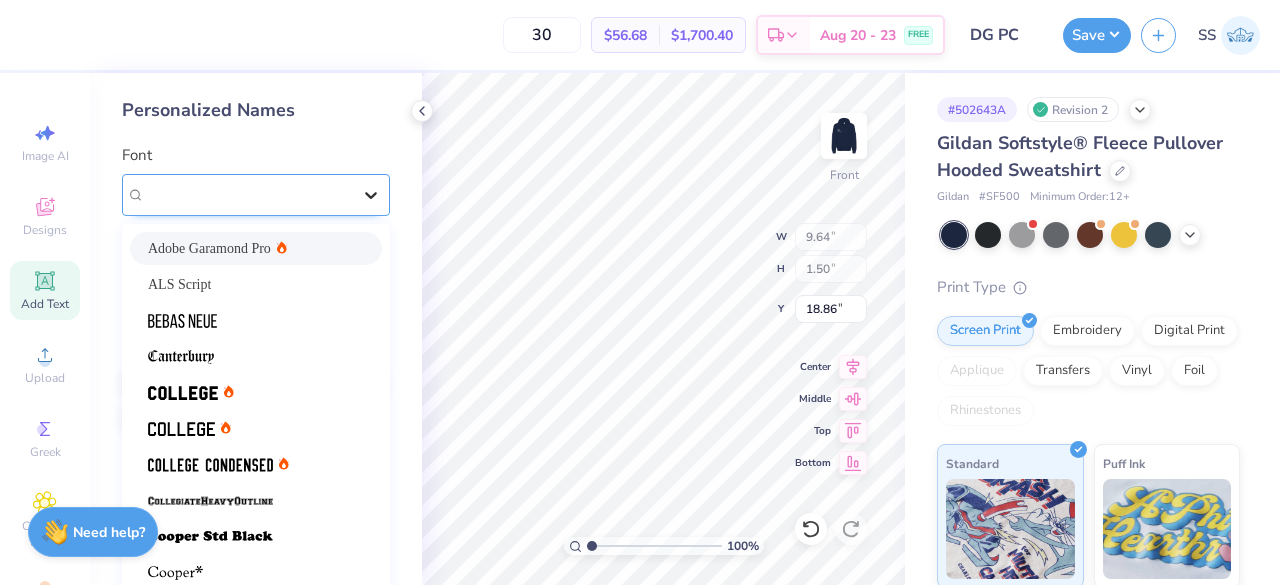 click at bounding box center (371, 195) 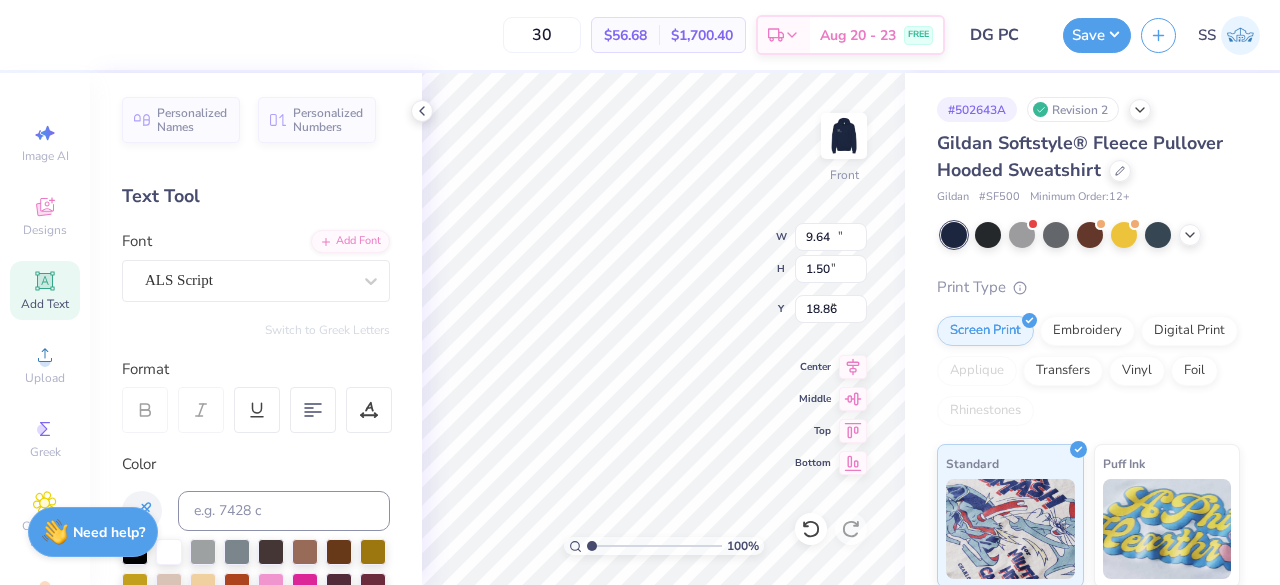 type on "10.63" 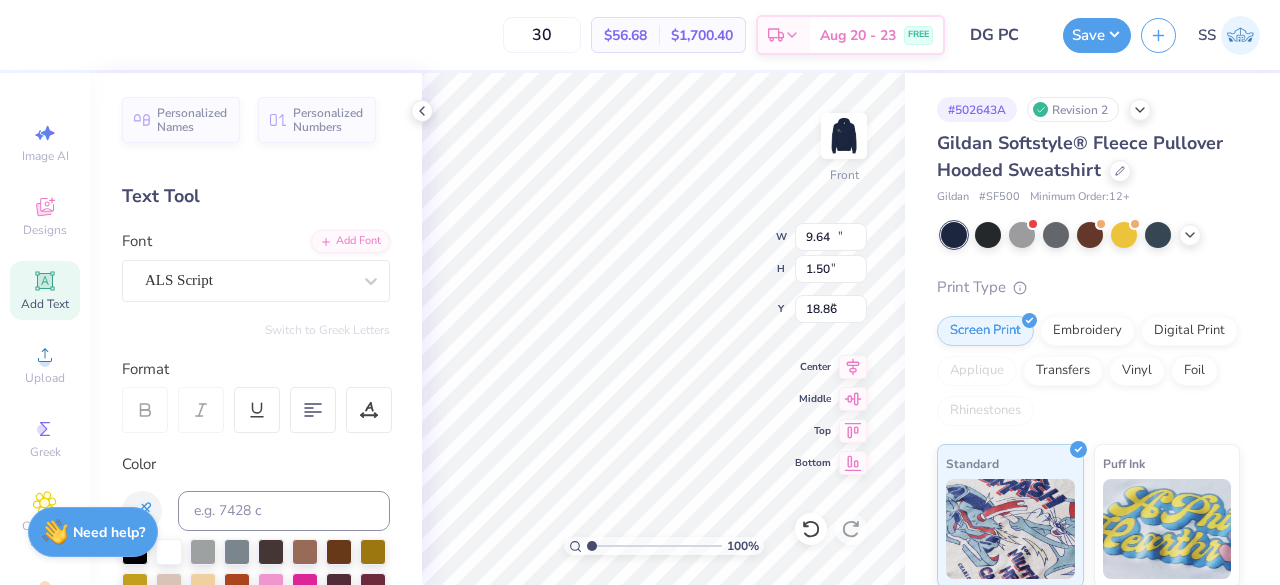 type on "1.97" 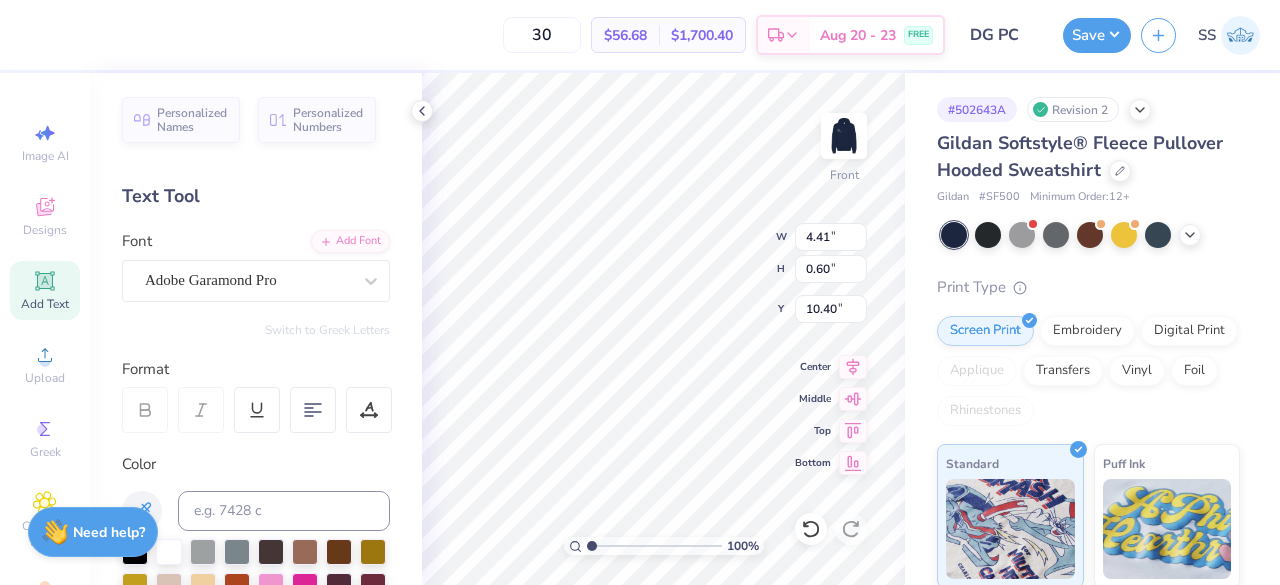 type on "9.64" 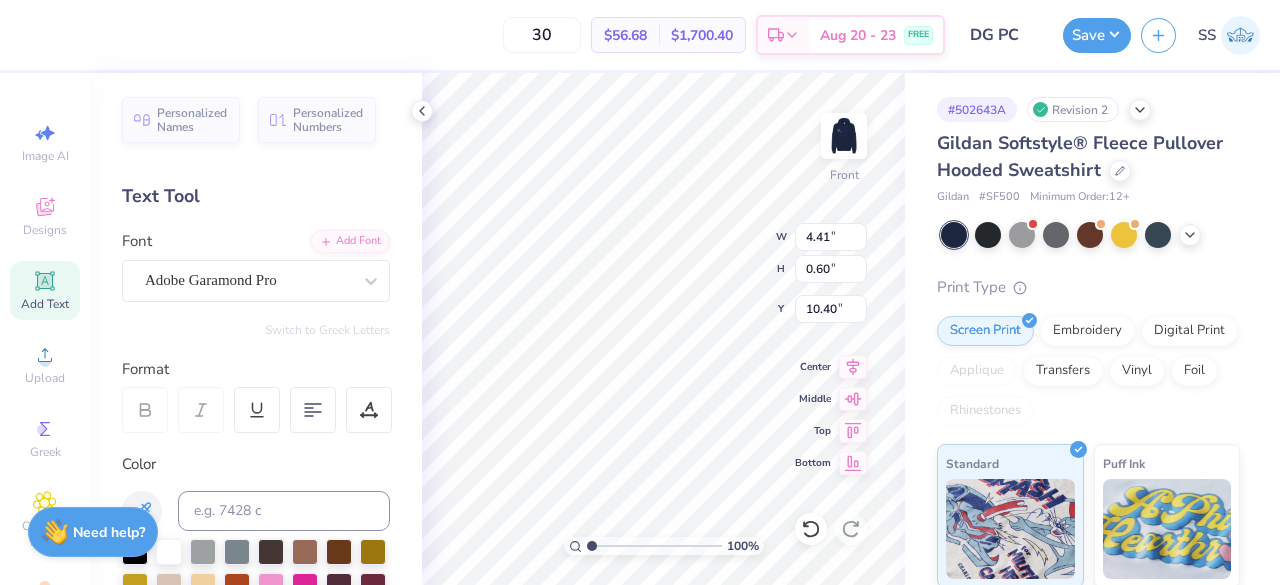 type on "1.50" 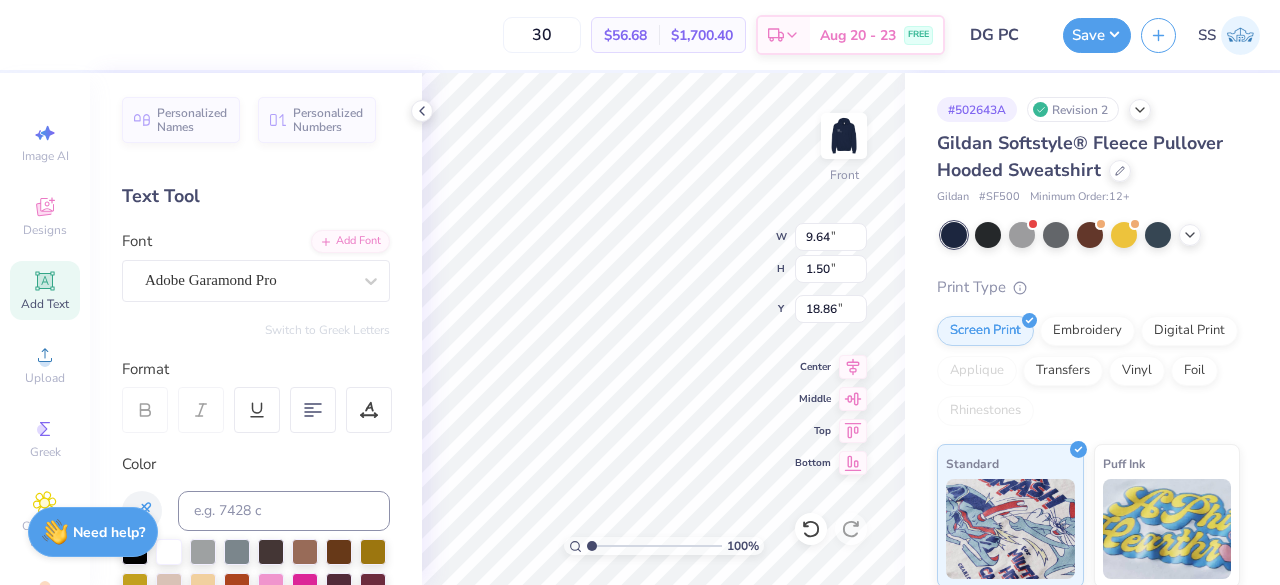 type on "4.41" 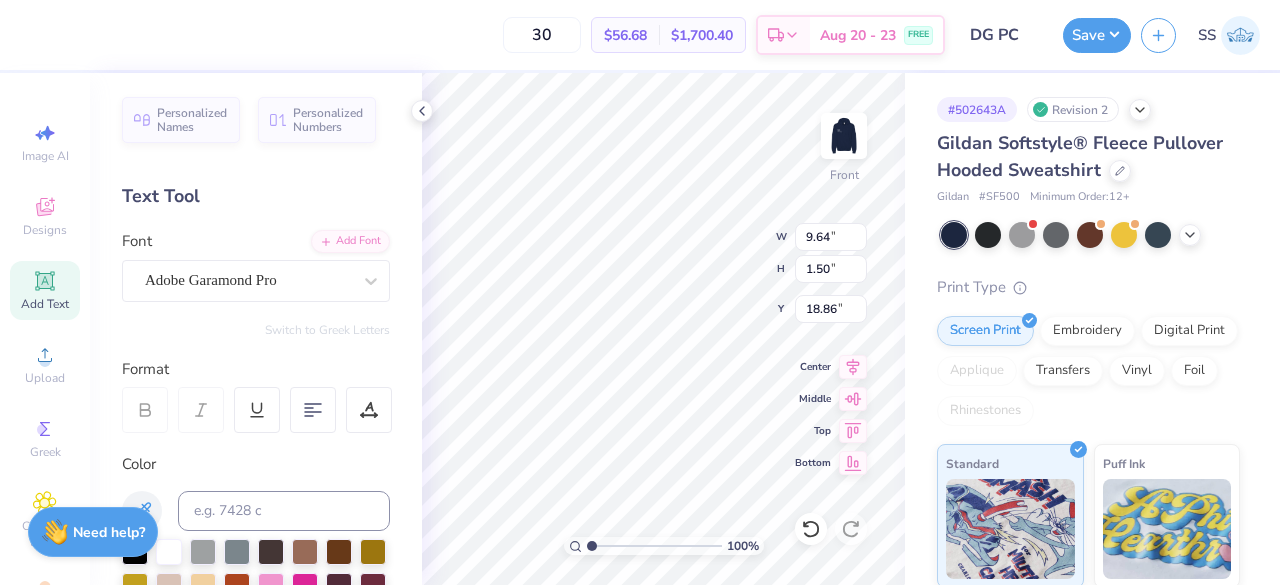 type on "0.60" 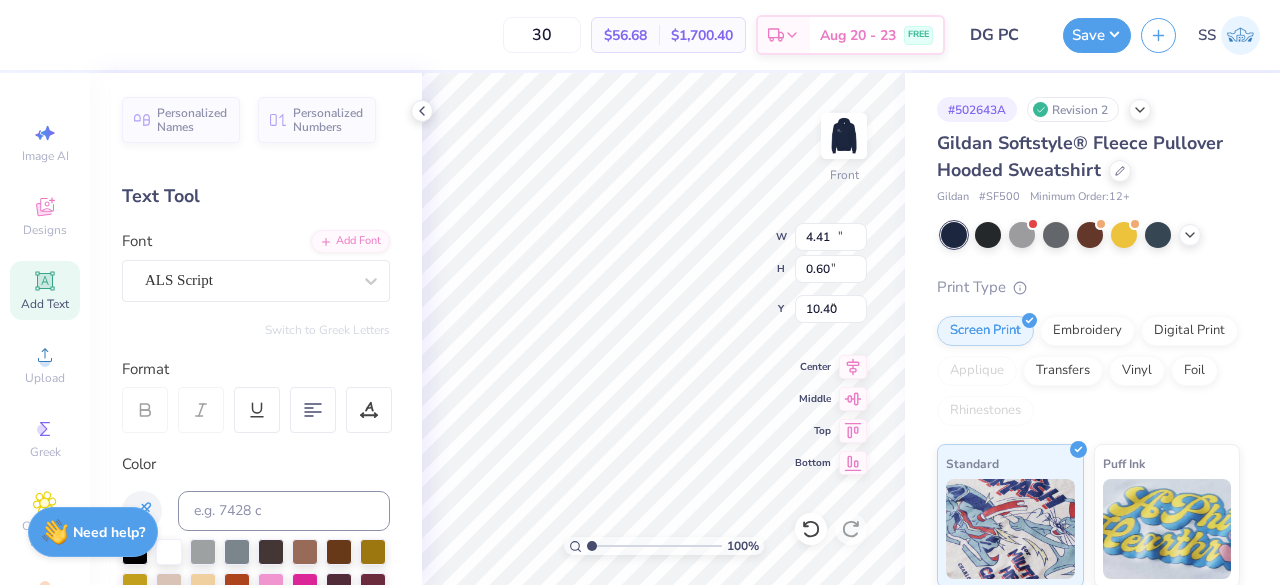 type on "10.63" 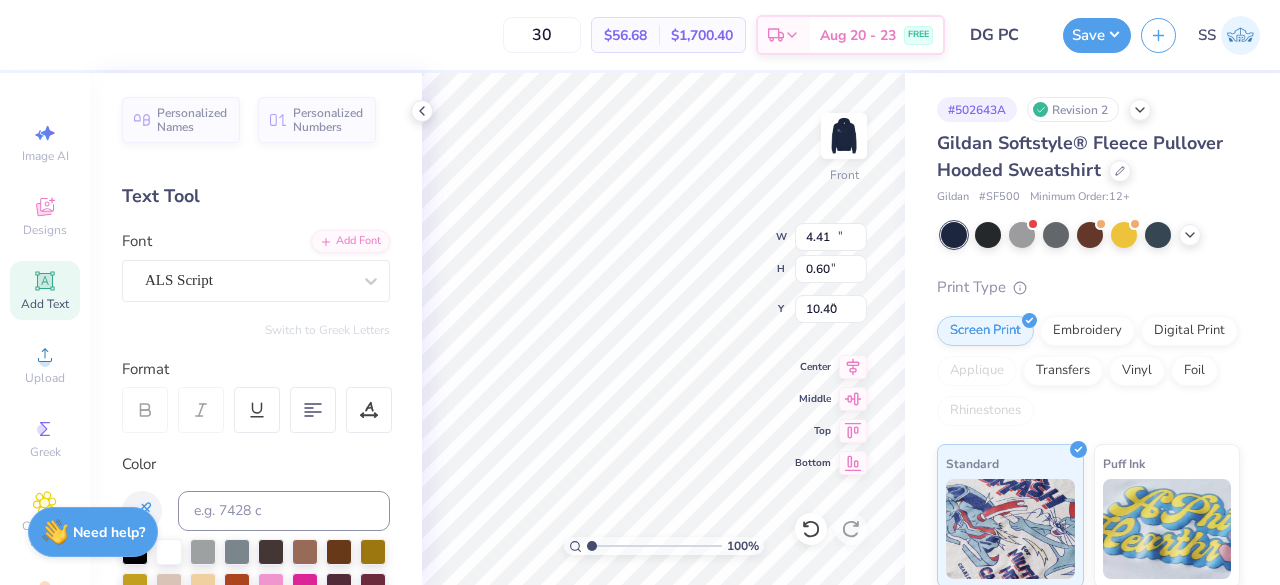 type on "1.97" 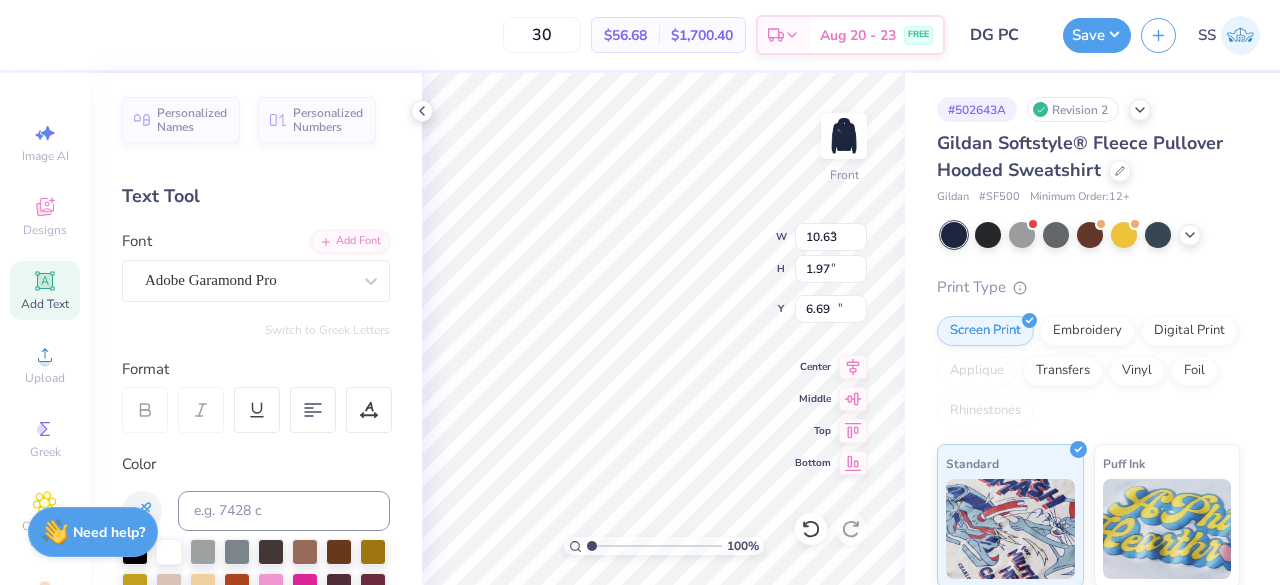 type on "4.41" 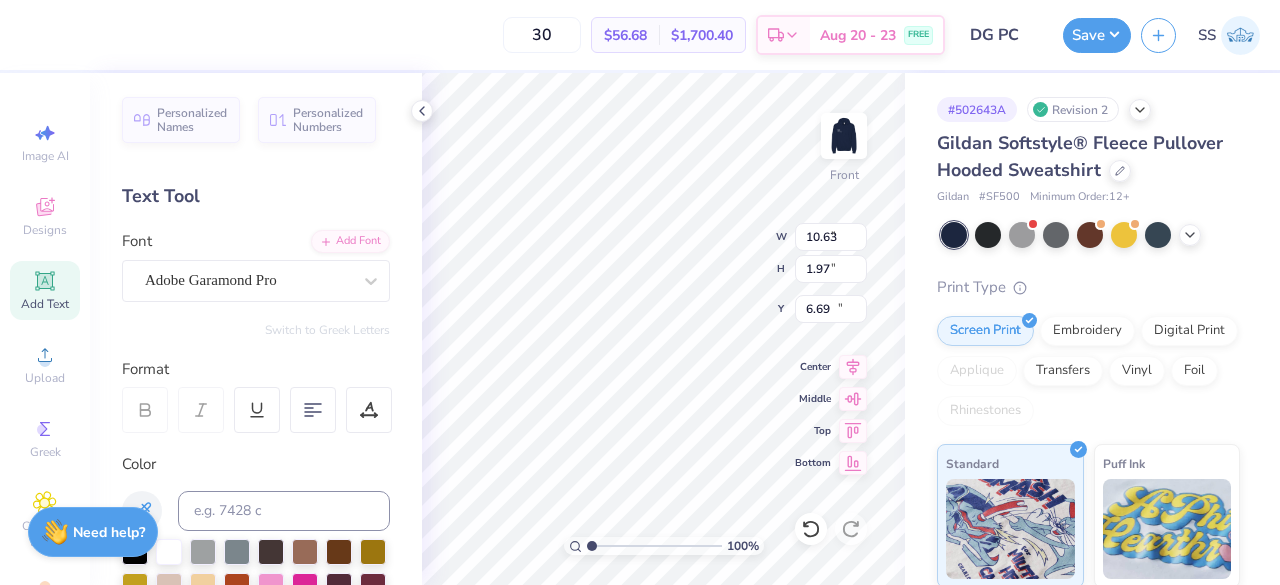 type on "0.60" 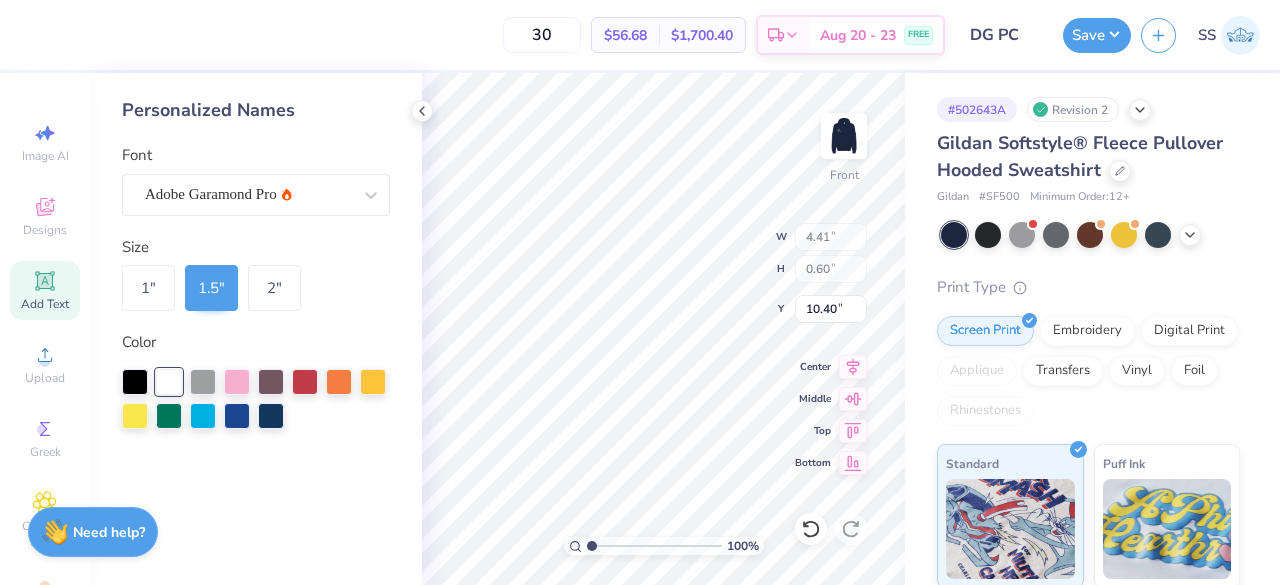 type on "9.64" 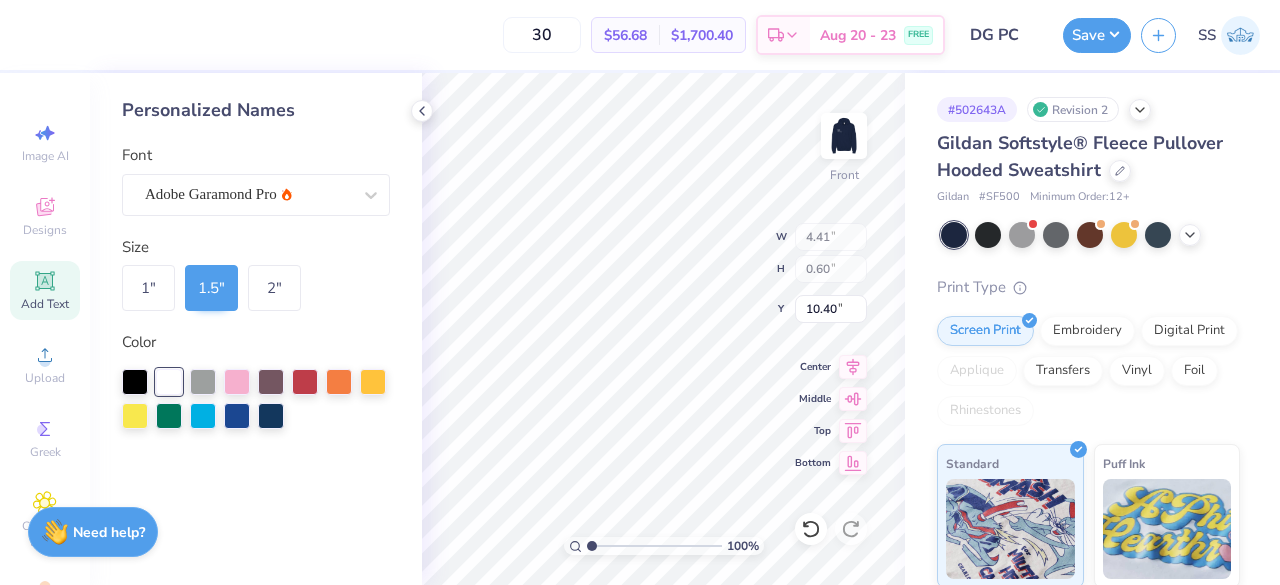 type on "1.50" 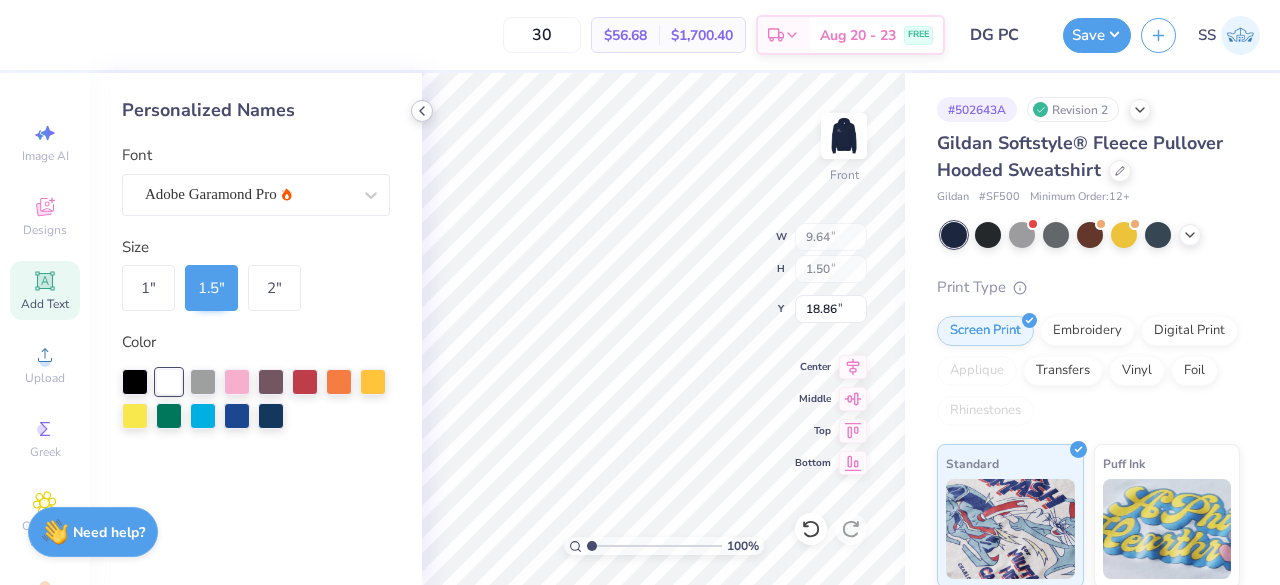 click 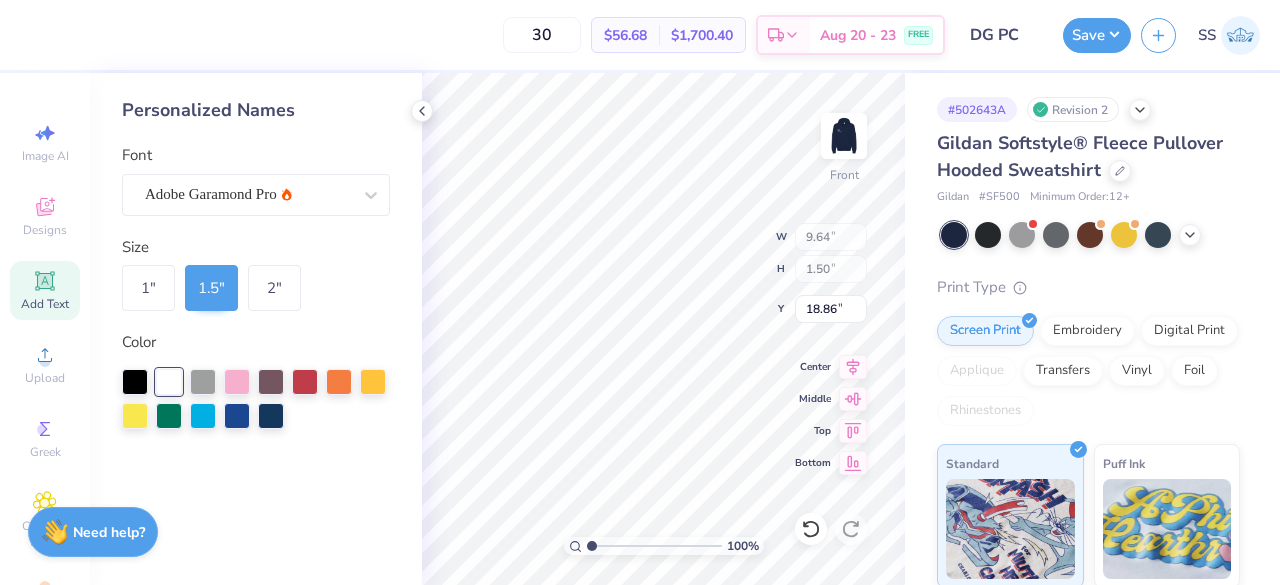 type on "9.64" 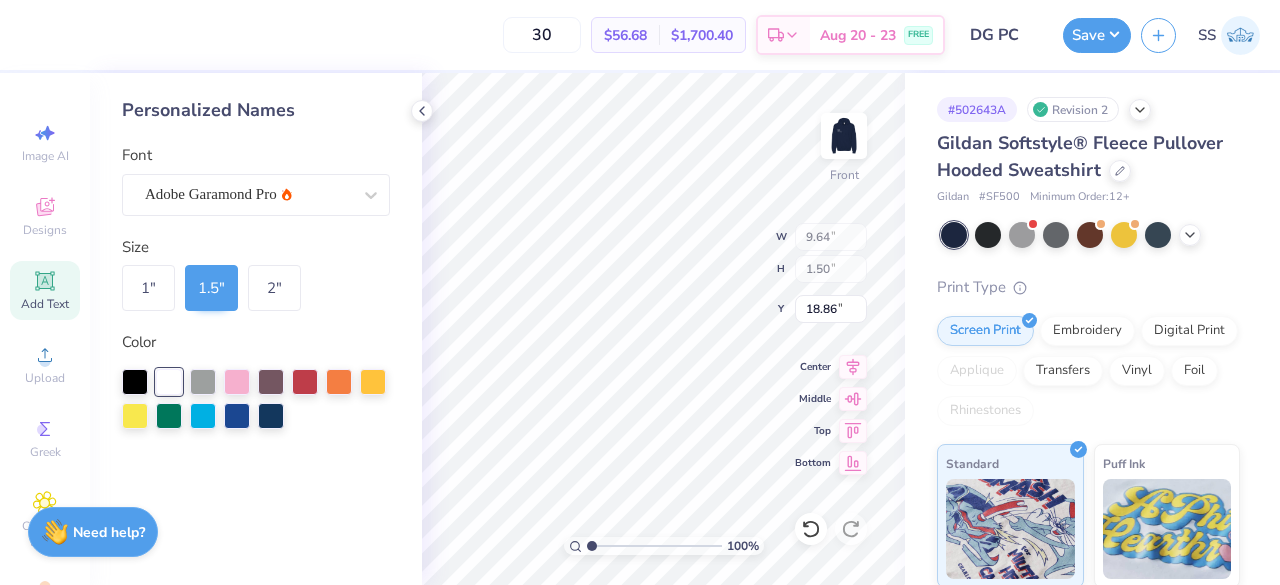 type on "1.50" 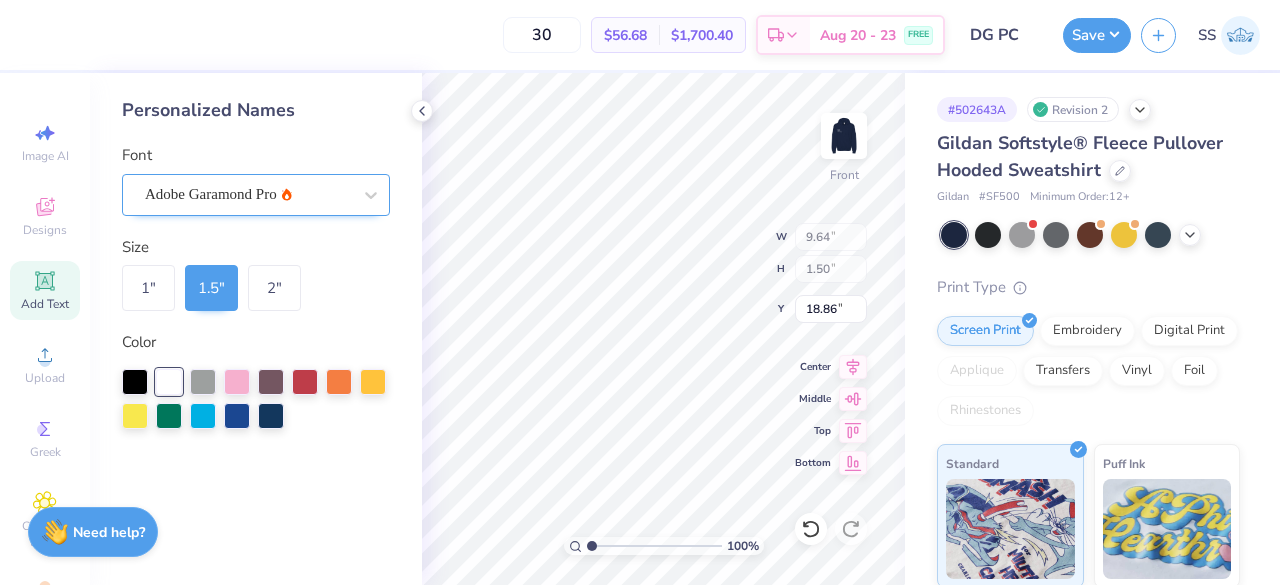 click on "Adobe Garamond Pro" at bounding box center (256, 195) 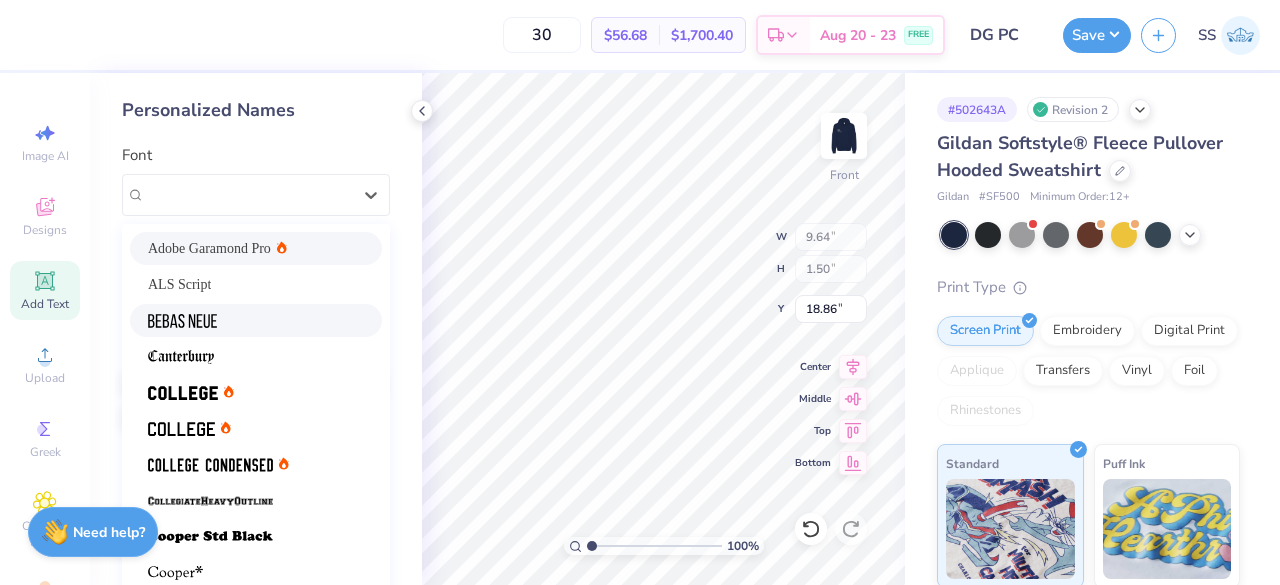 scroll, scrollTop: 169, scrollLeft: 0, axis: vertical 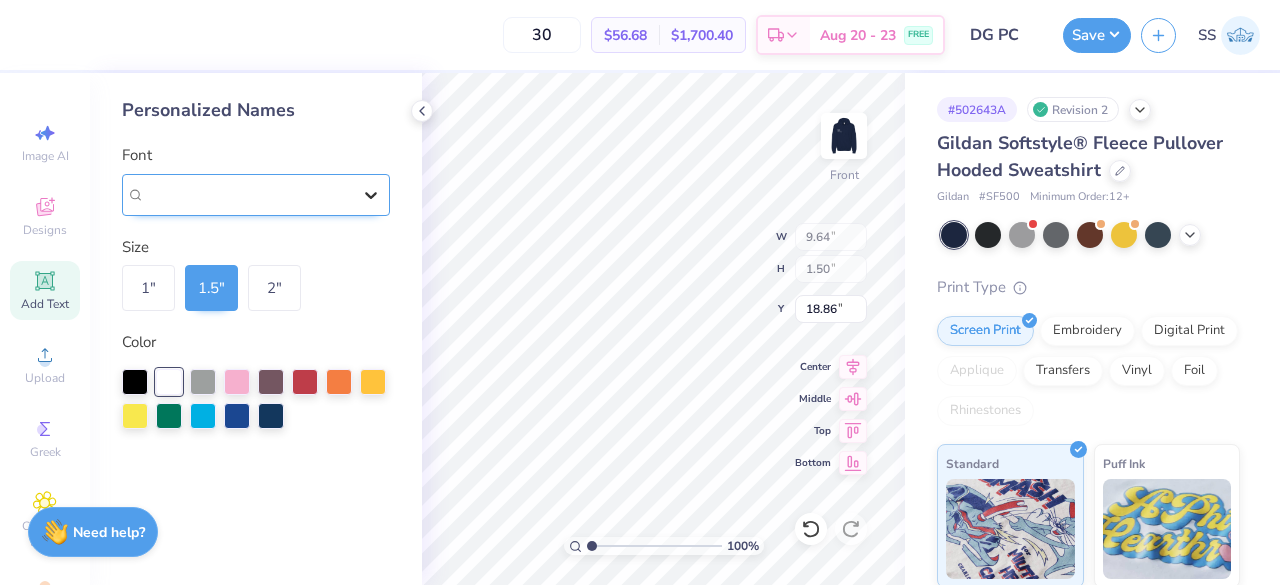 click at bounding box center (371, 195) 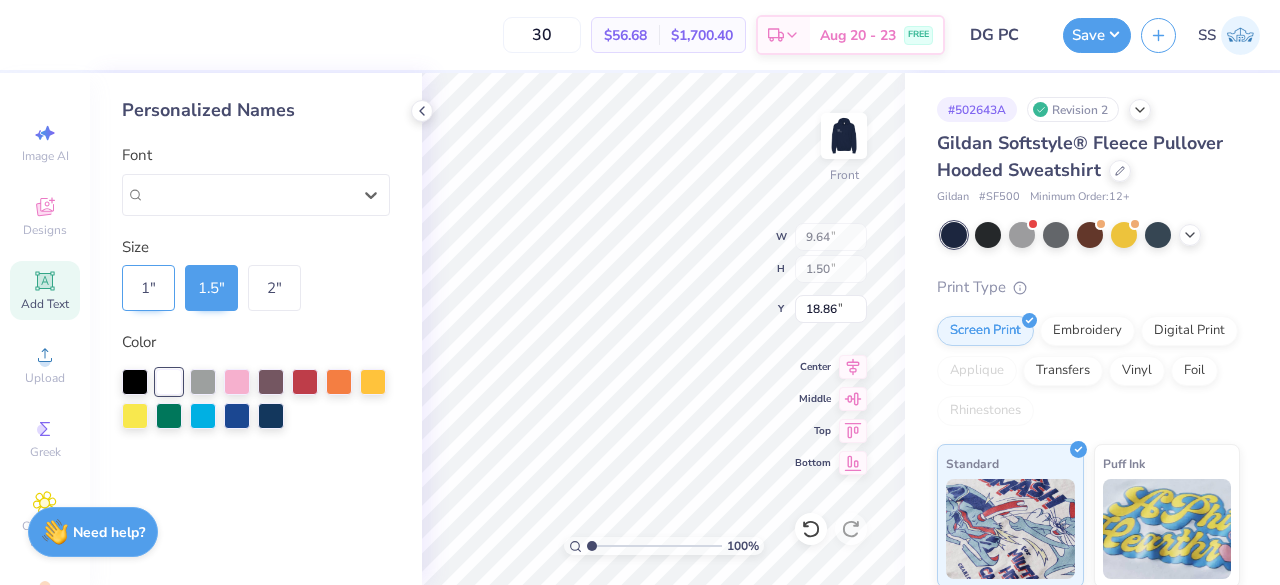 click on "1 "" at bounding box center [148, 288] 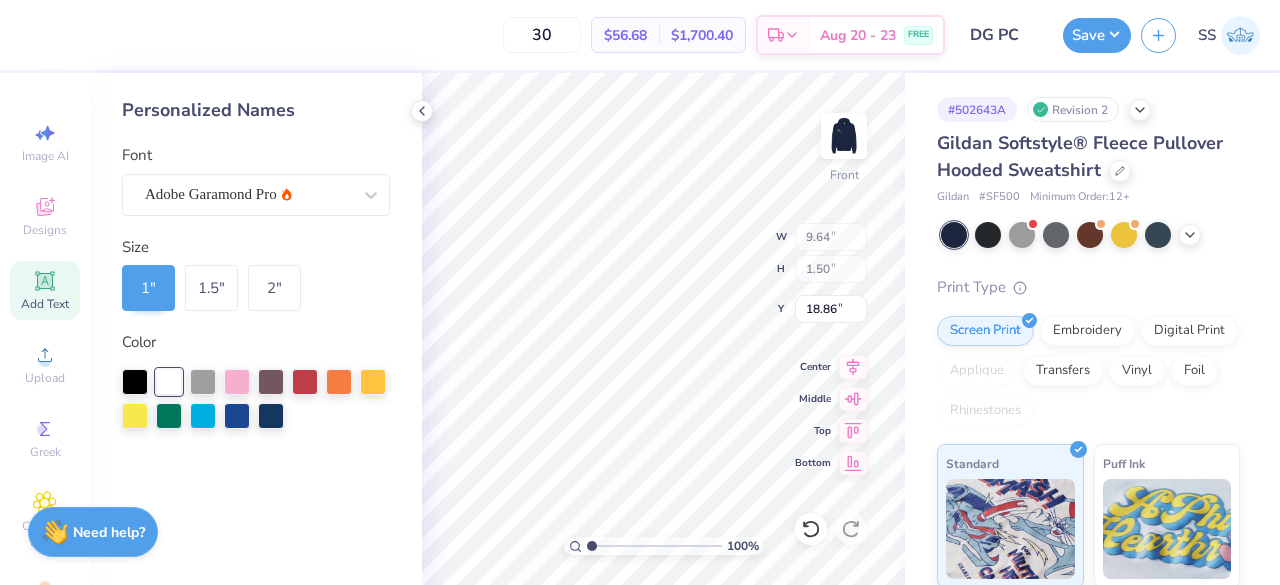 type on "6.43" 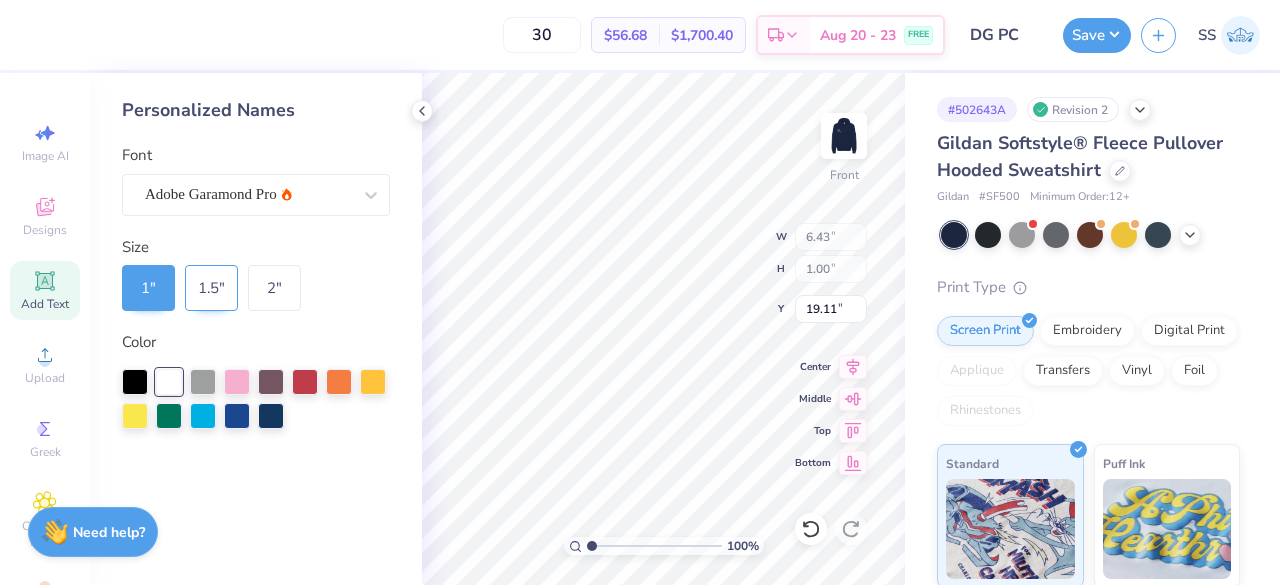 click on "1.5 "" at bounding box center [211, 288] 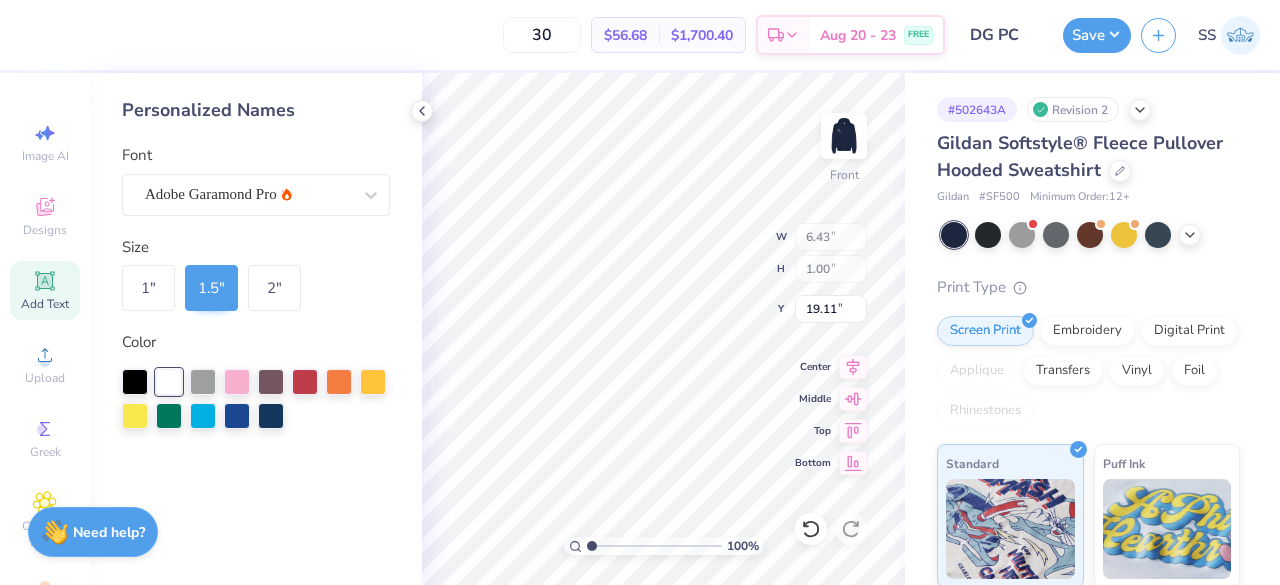 type on "9.64" 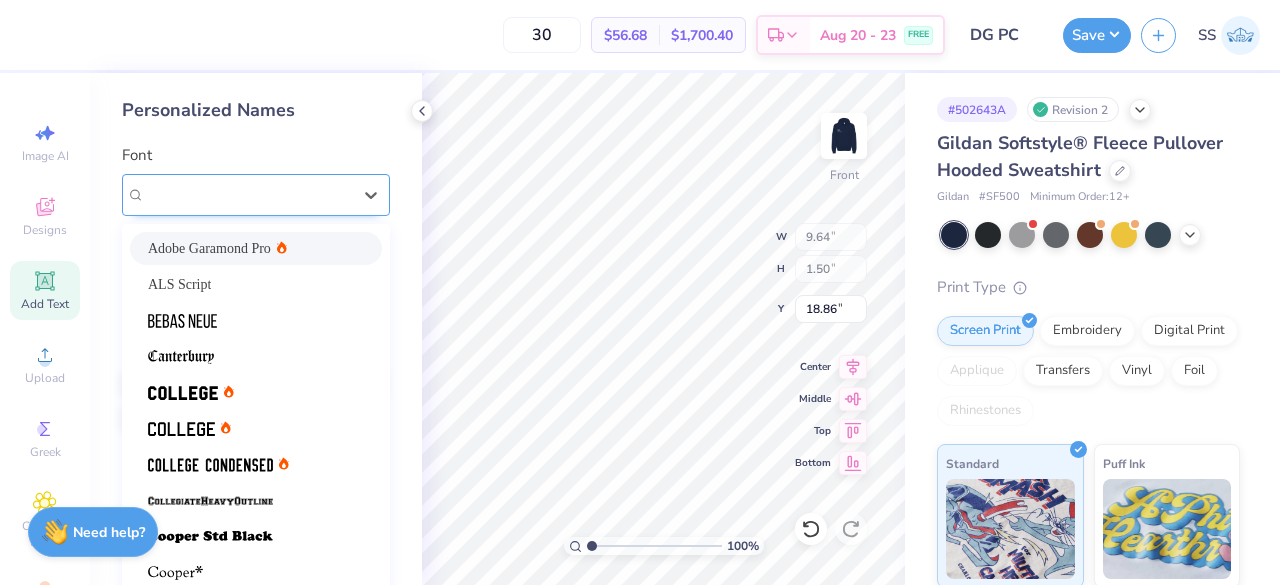click on "Adobe Garamond Pro" at bounding box center [248, 194] 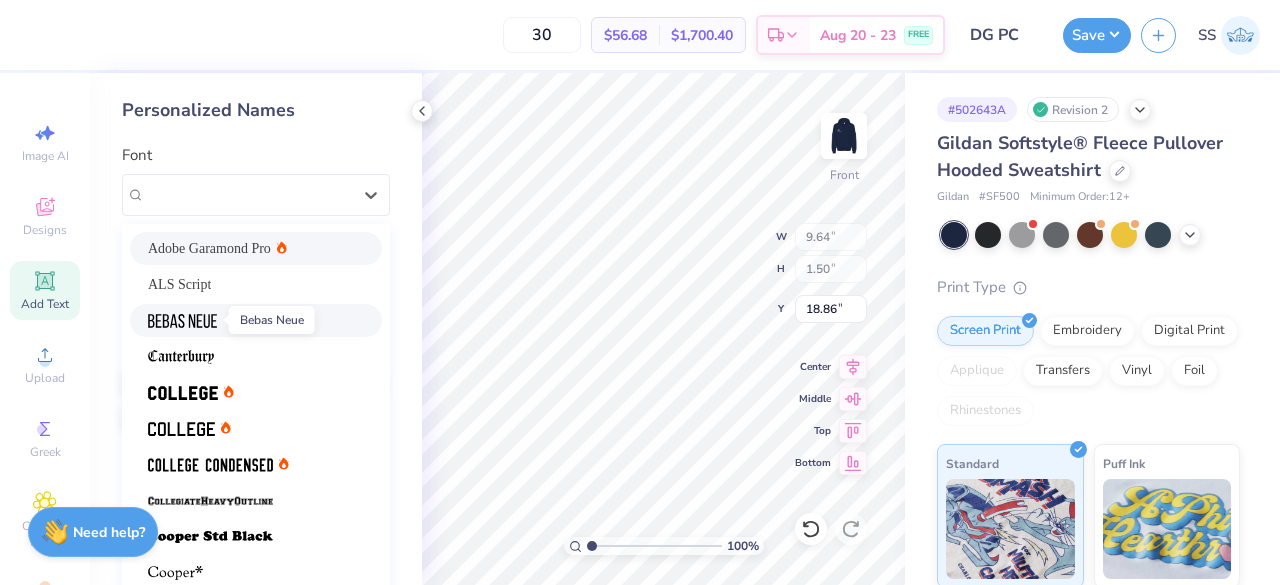 click at bounding box center (182, 320) 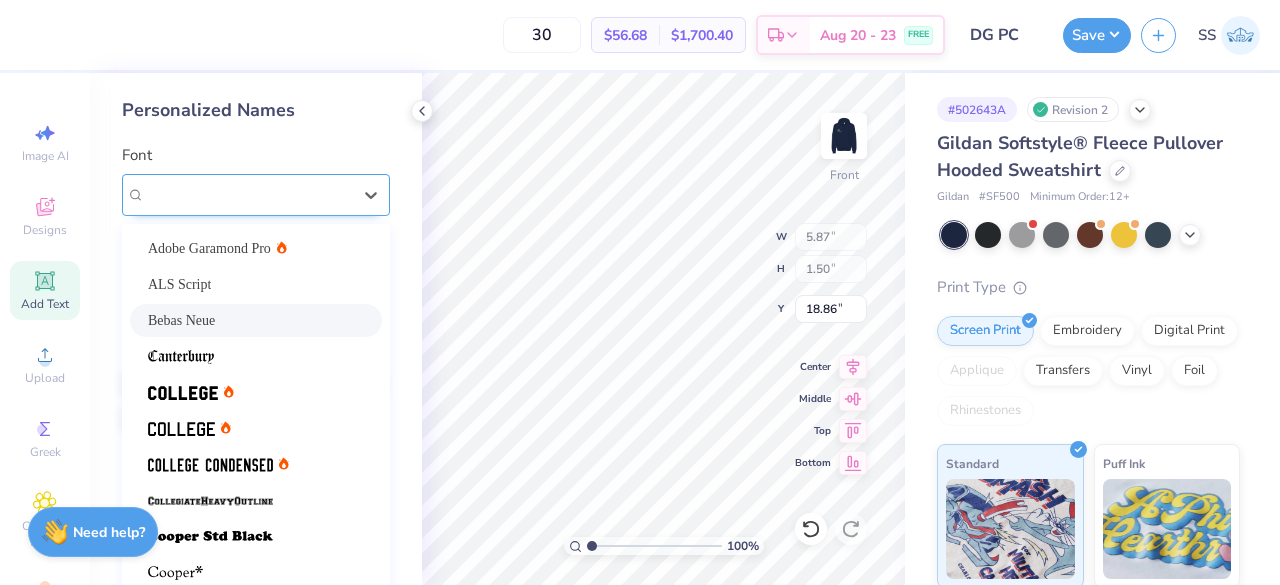 click on "Bebas Neue" at bounding box center [248, 194] 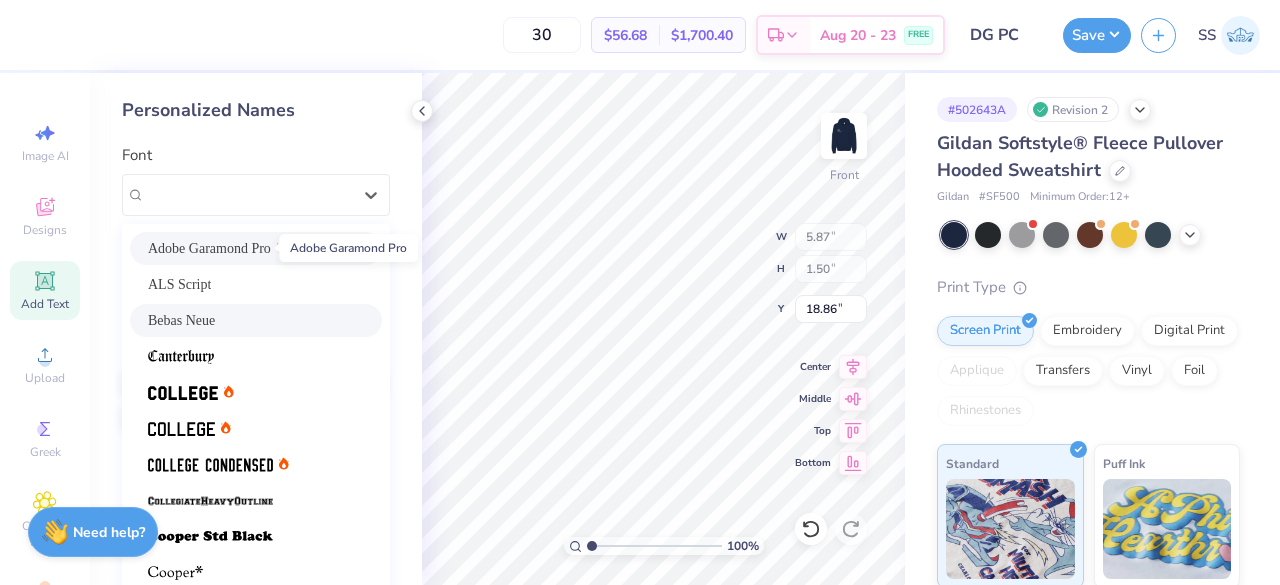 click on "Adobe Garamond Pro" at bounding box center (209, 248) 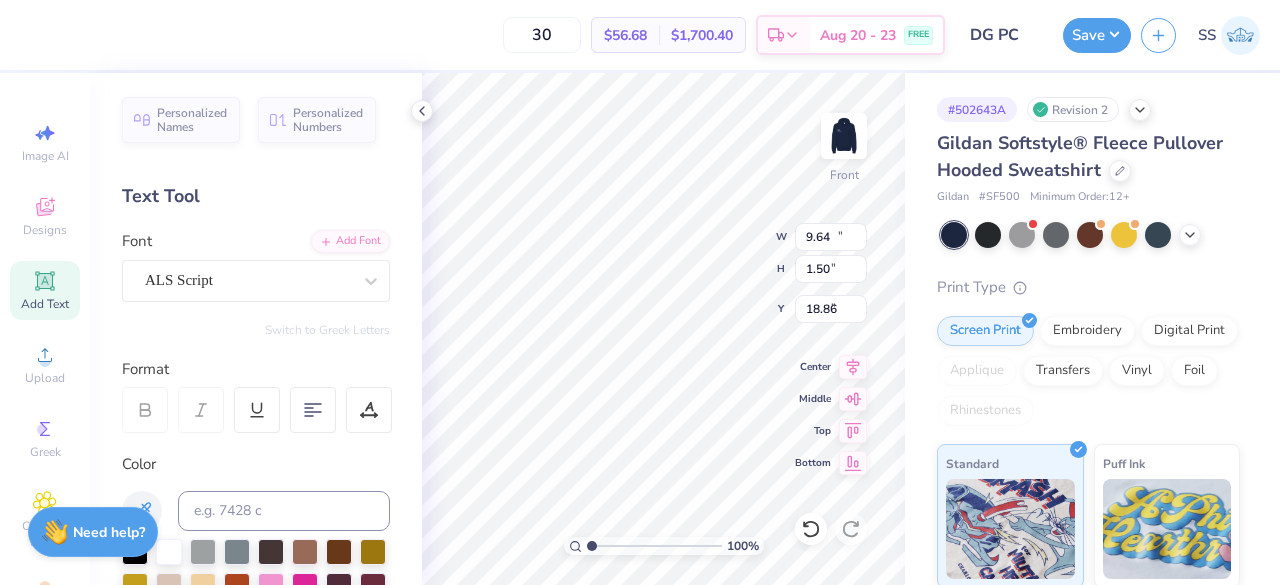 type on "10.63" 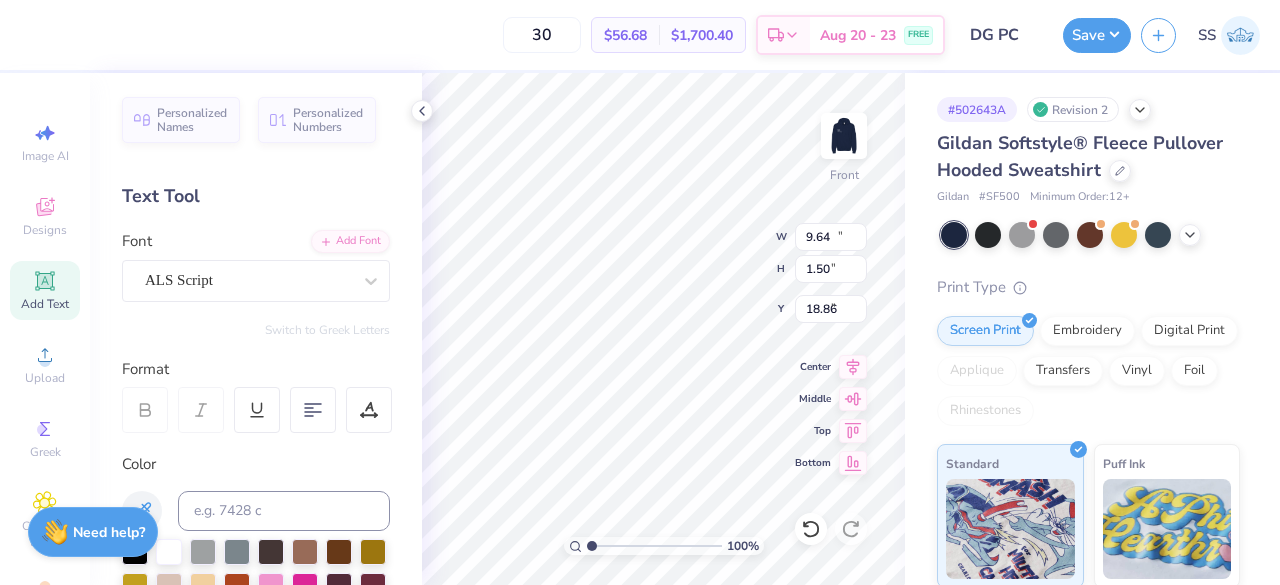 type on "1.97" 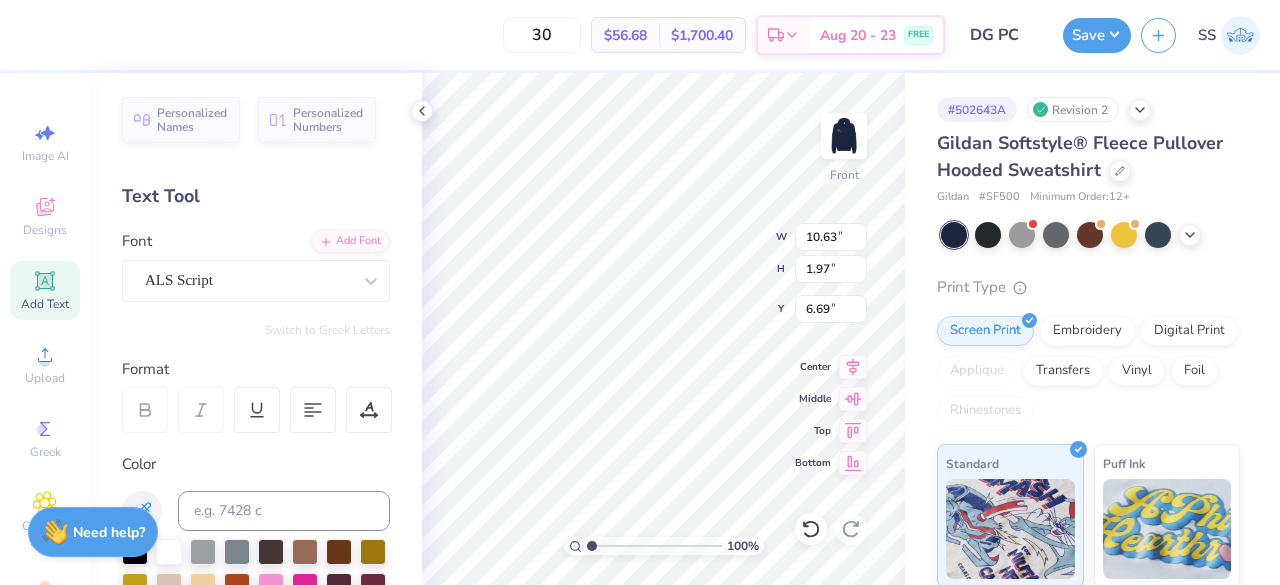 type on "4.41" 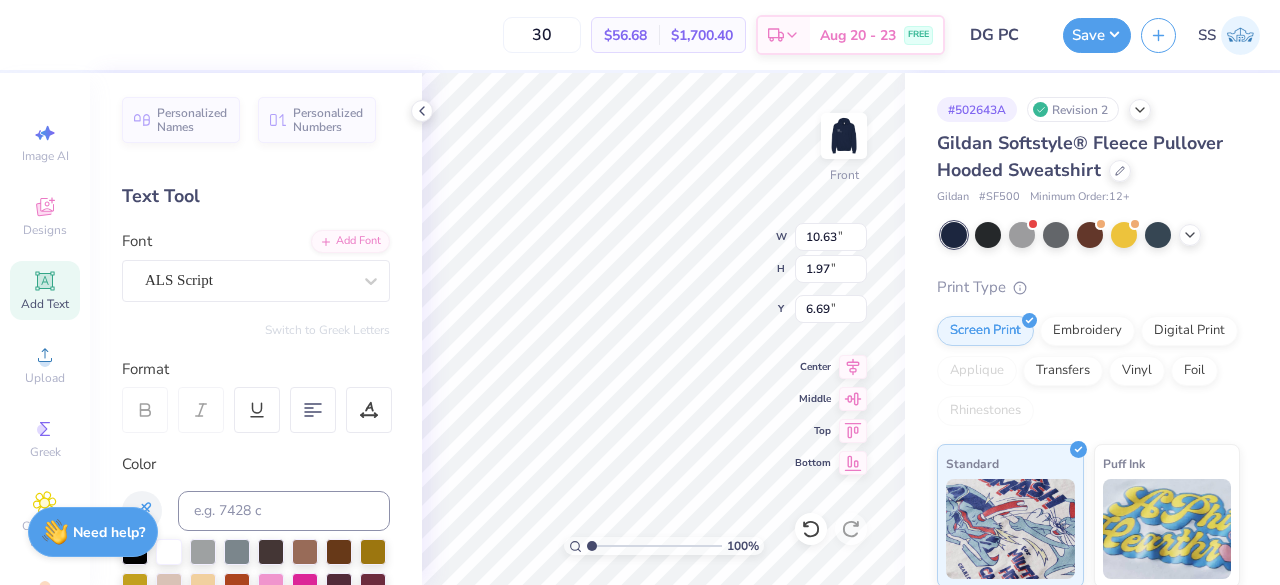 type on "0.60" 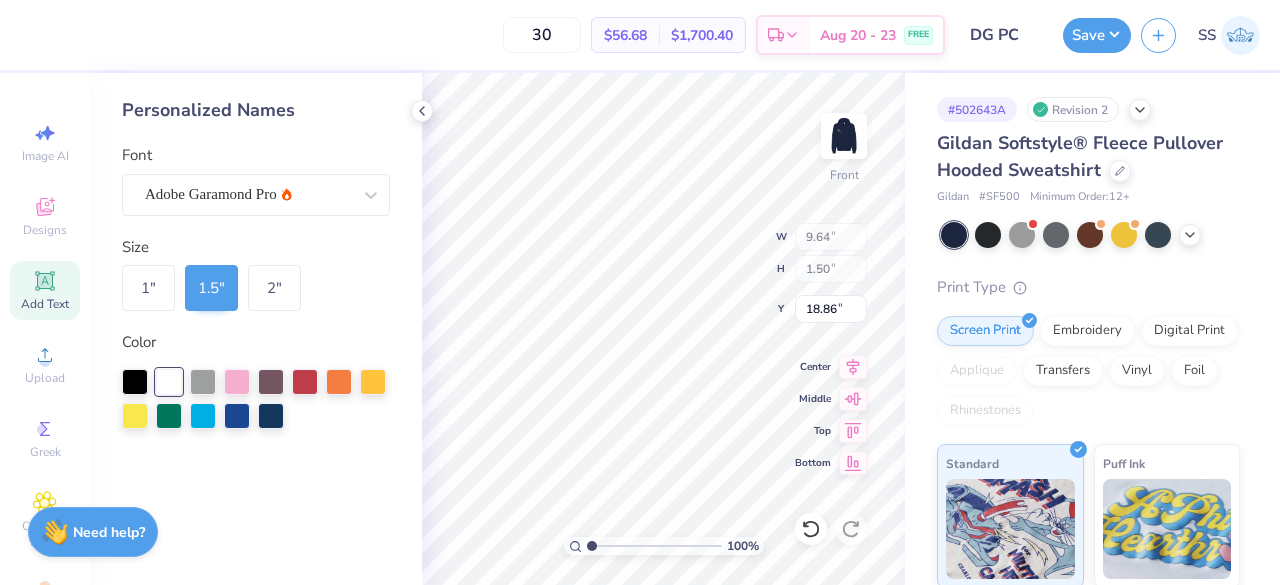 type on "9.64" 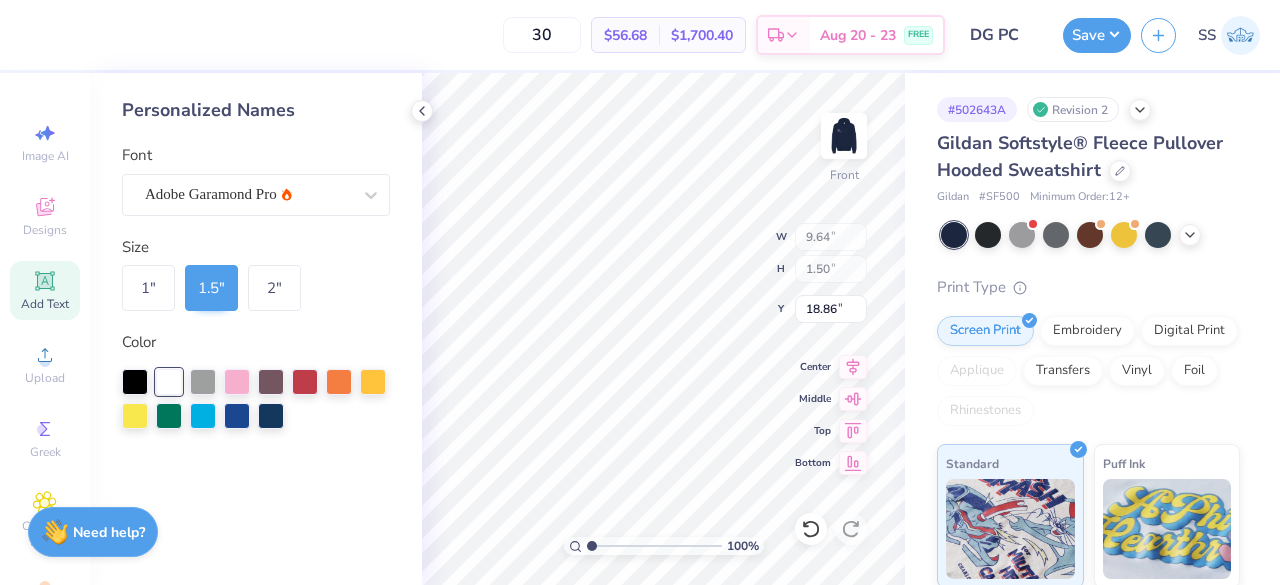 type on "1.50" 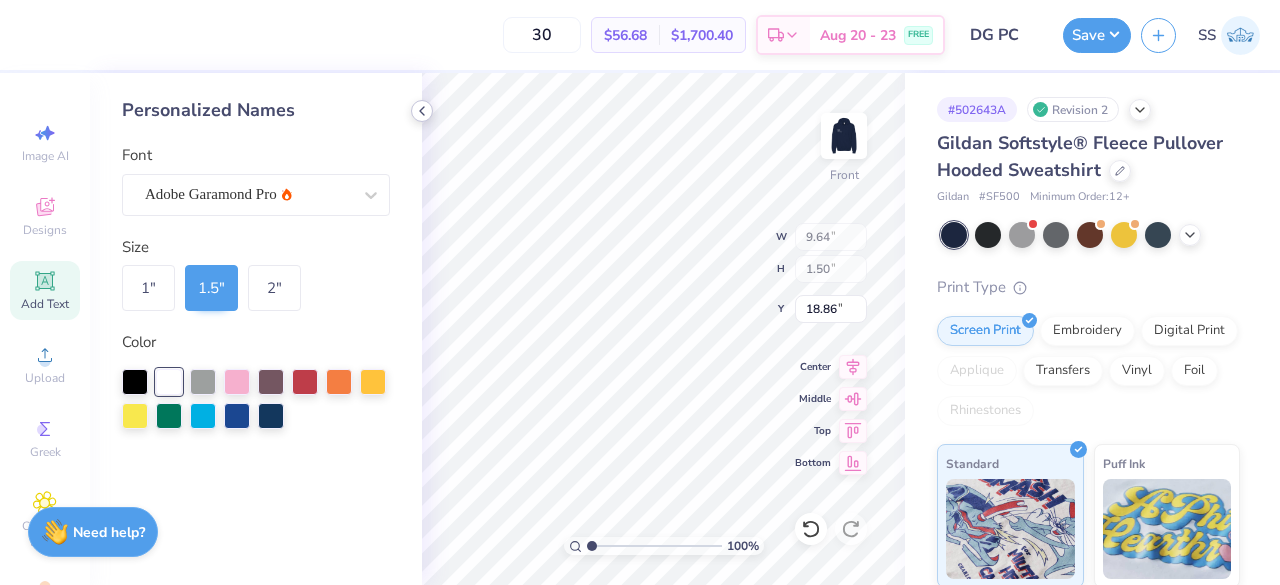 click 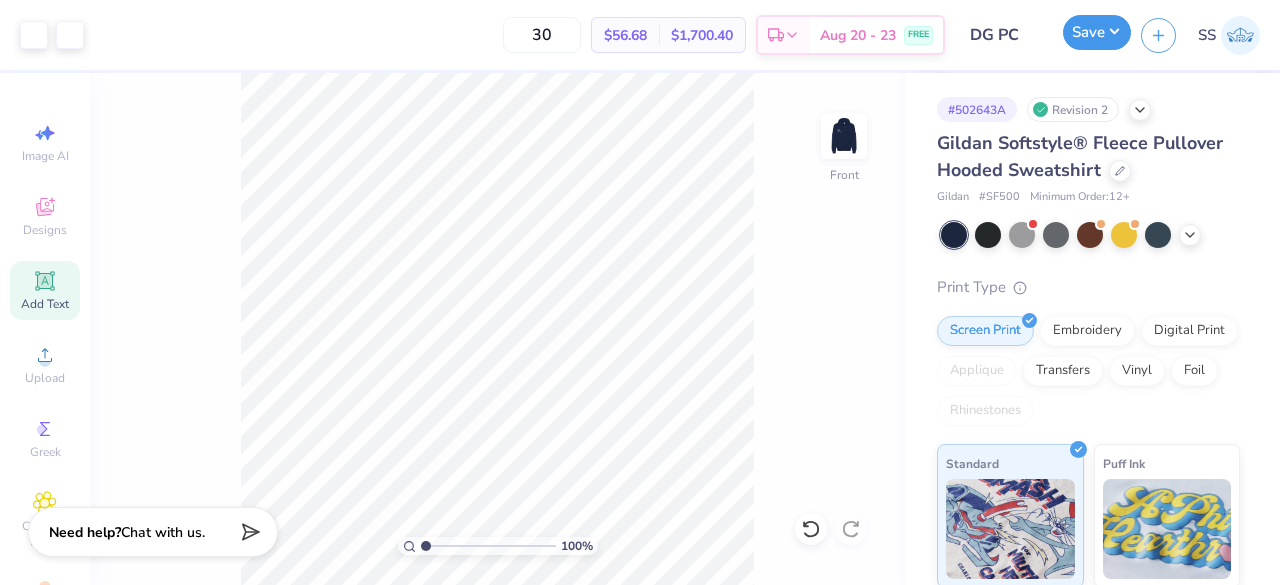 click on "Save" at bounding box center (1097, 32) 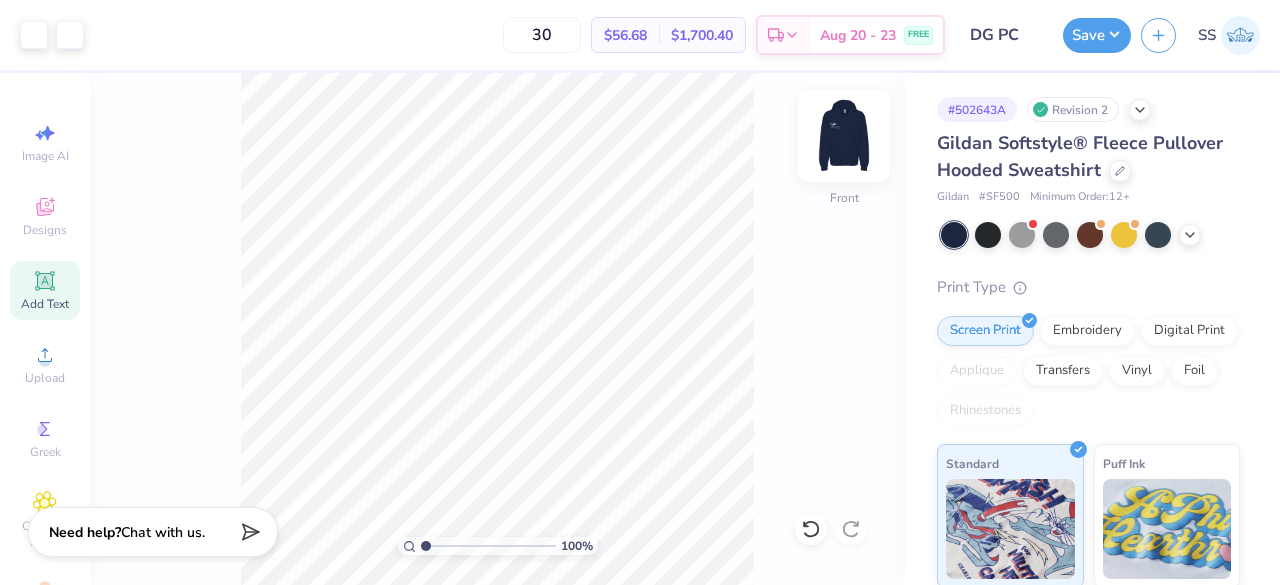 click at bounding box center [844, 136] 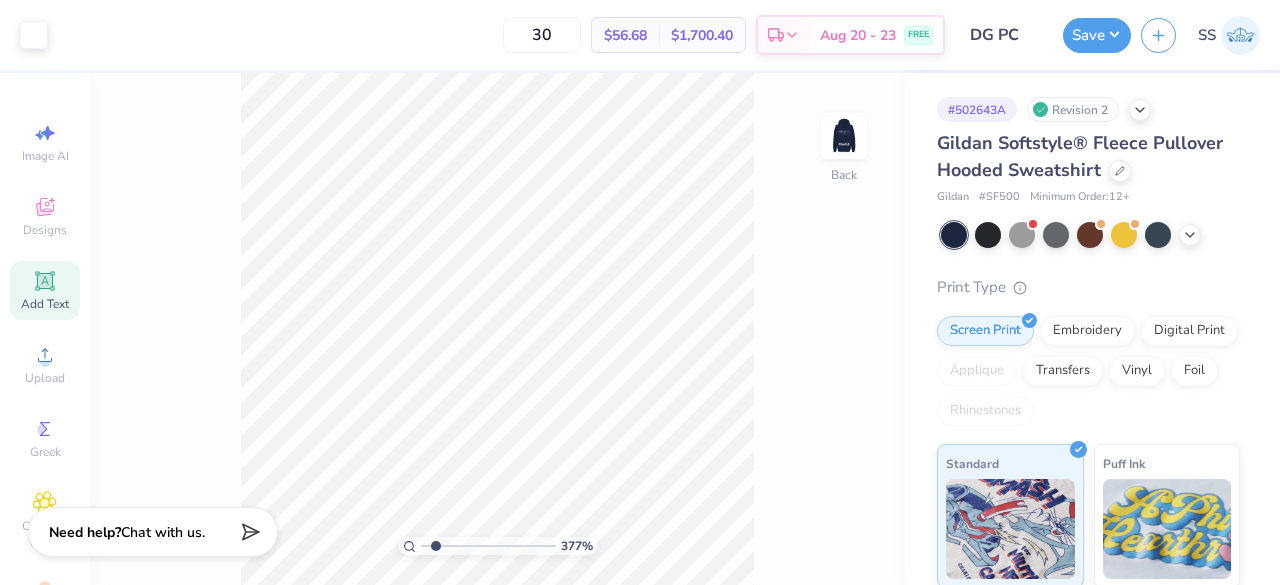 type on "1" 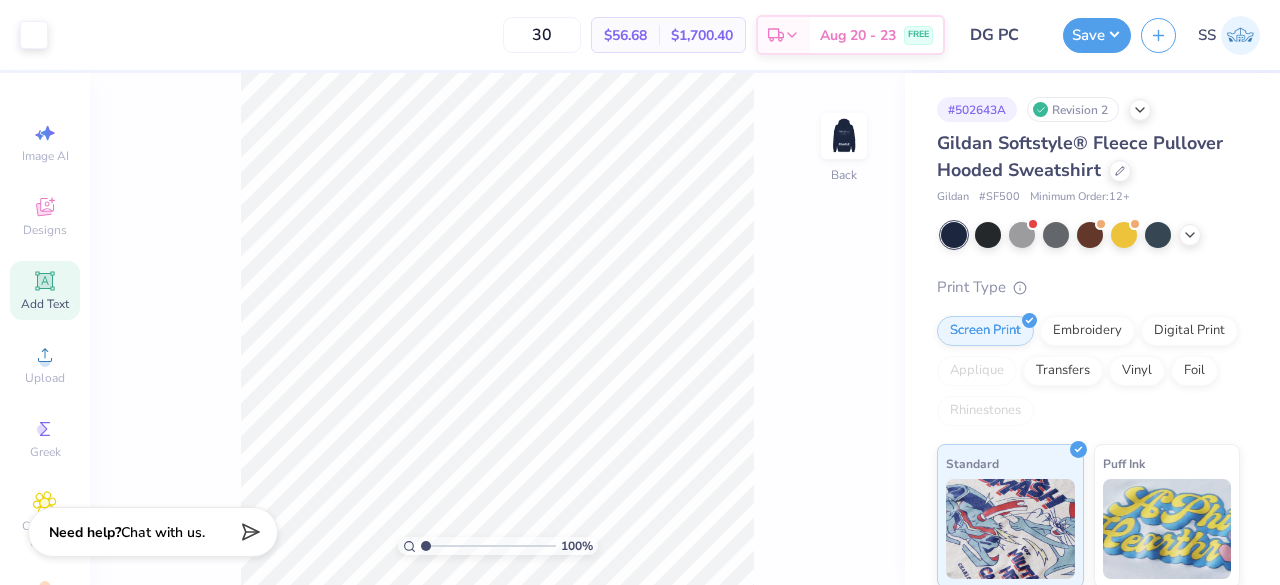 drag, startPoint x: 421, startPoint y: 545, endPoint x: 372, endPoint y: 537, distance: 49.648766 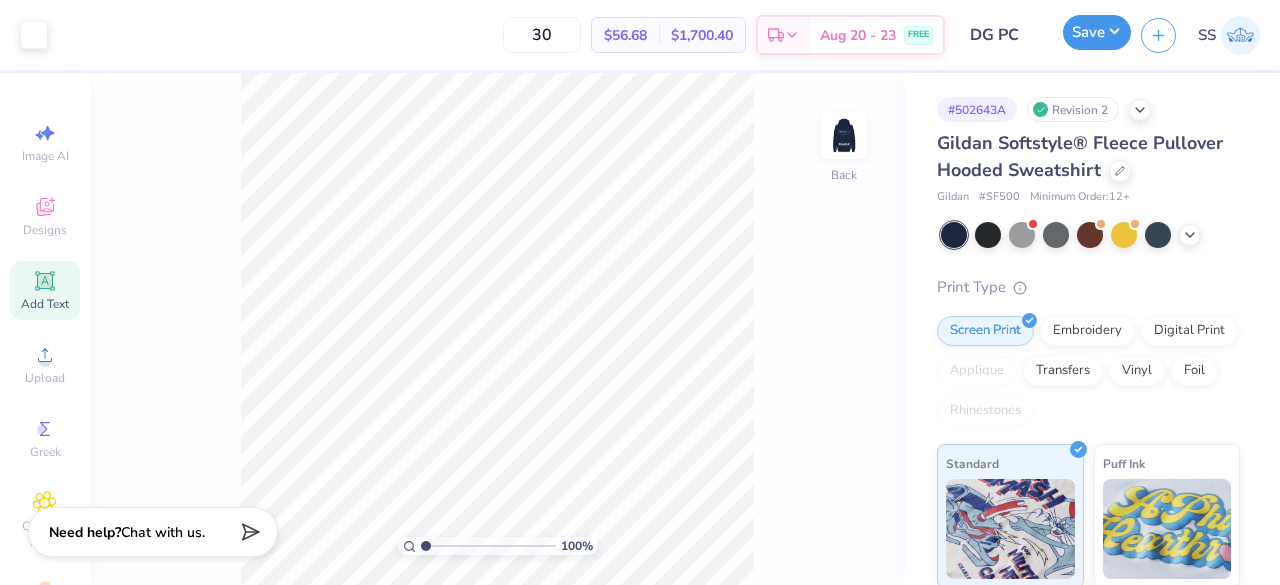 click on "Save" at bounding box center [1097, 32] 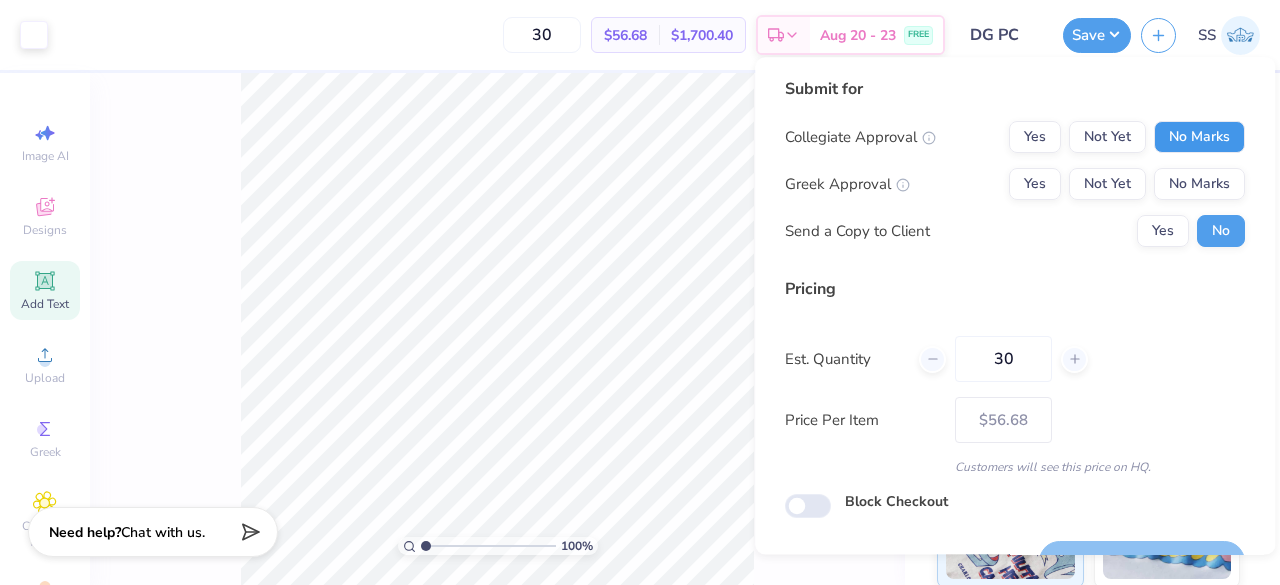 click on "No Marks" at bounding box center (1199, 137) 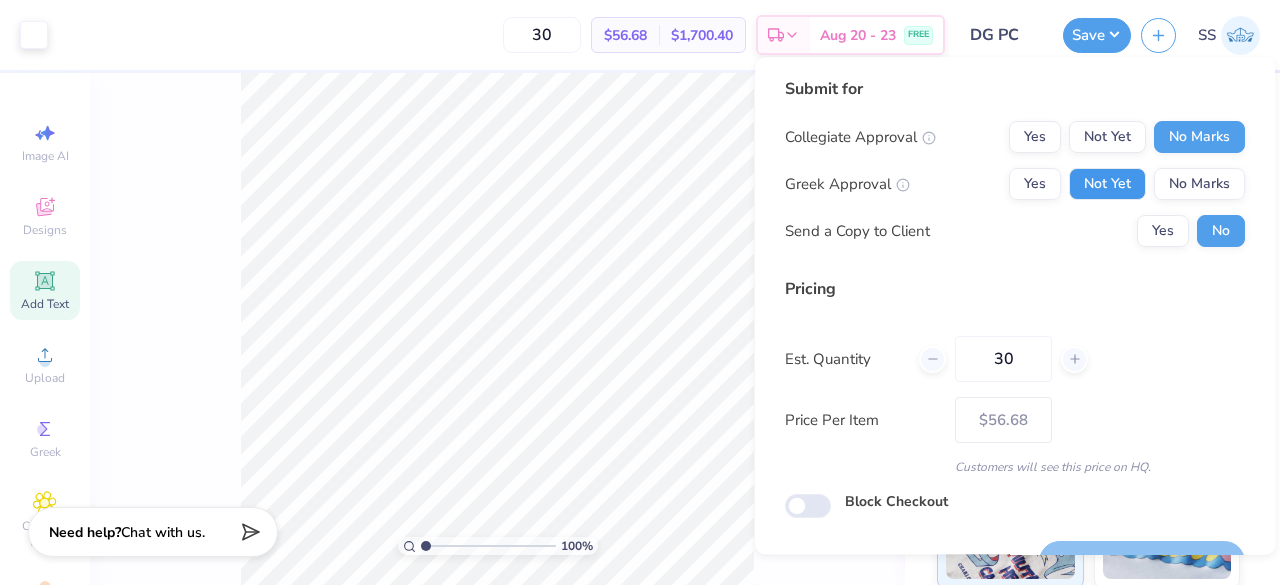 click on "Not Yet" at bounding box center (1107, 184) 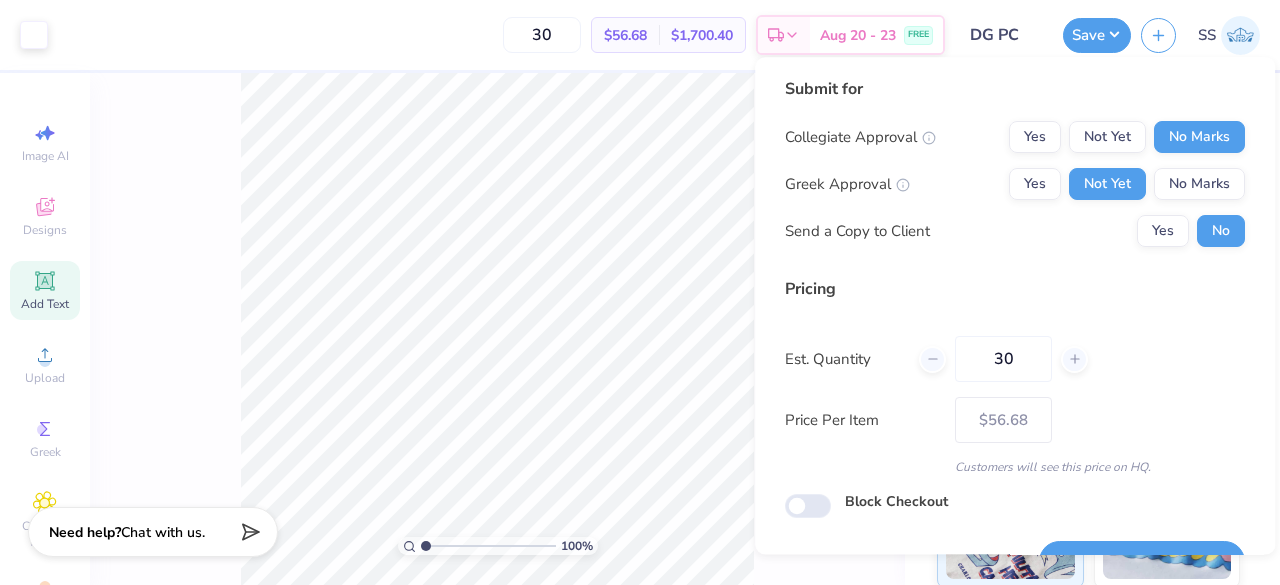 scroll, scrollTop: 46, scrollLeft: 0, axis: vertical 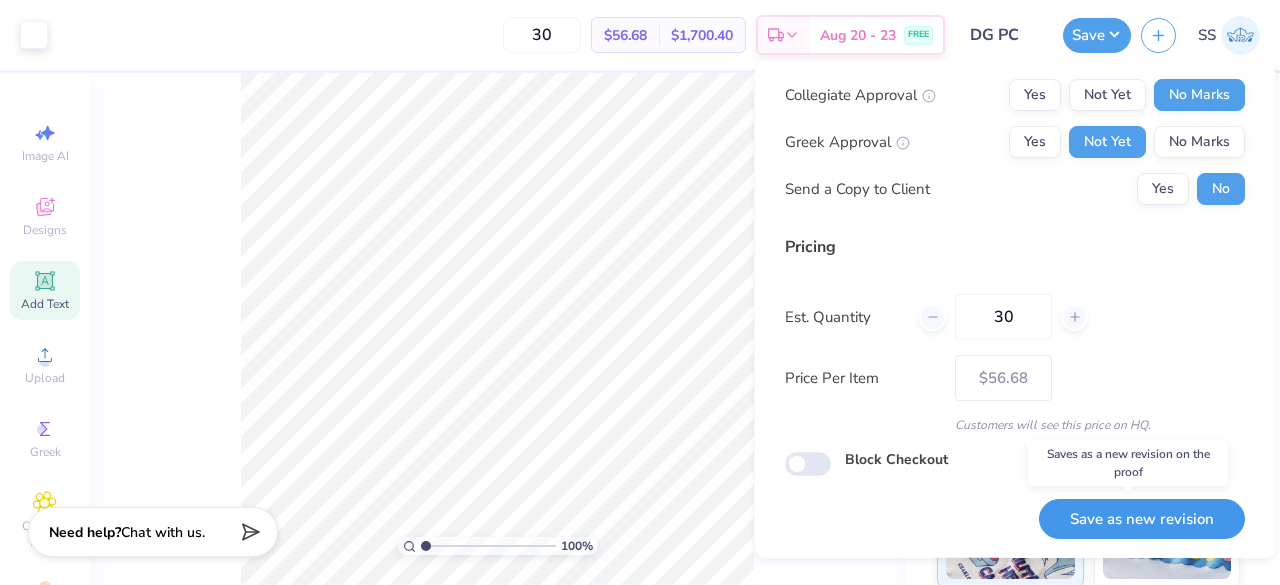 click on "Save as new revision" at bounding box center [1142, 518] 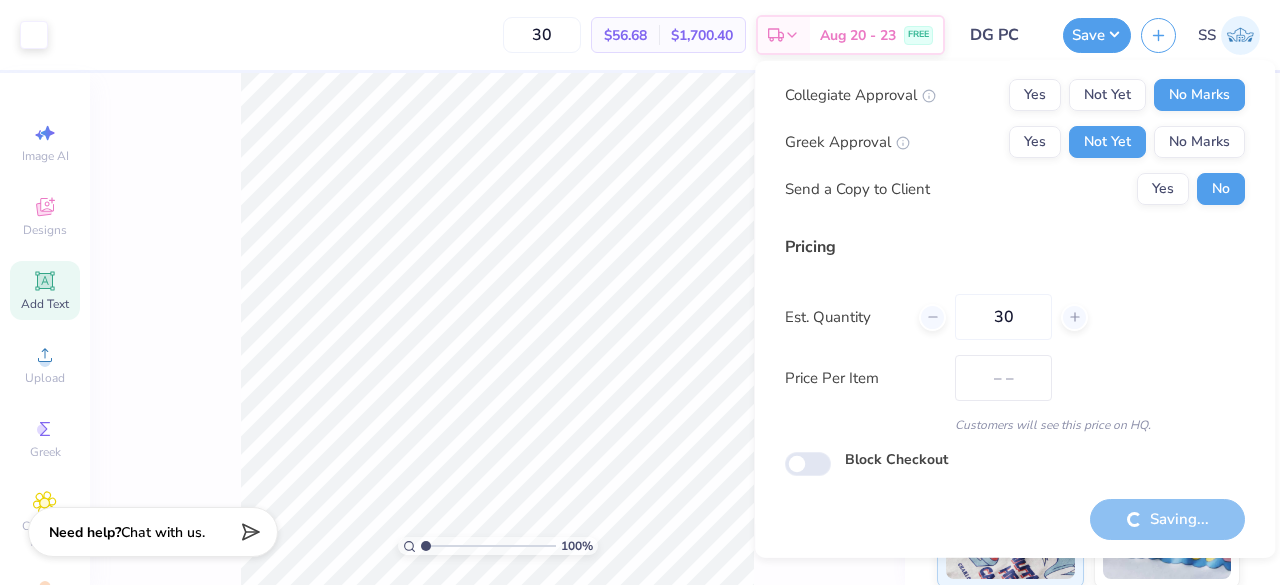 type on "$56.68" 